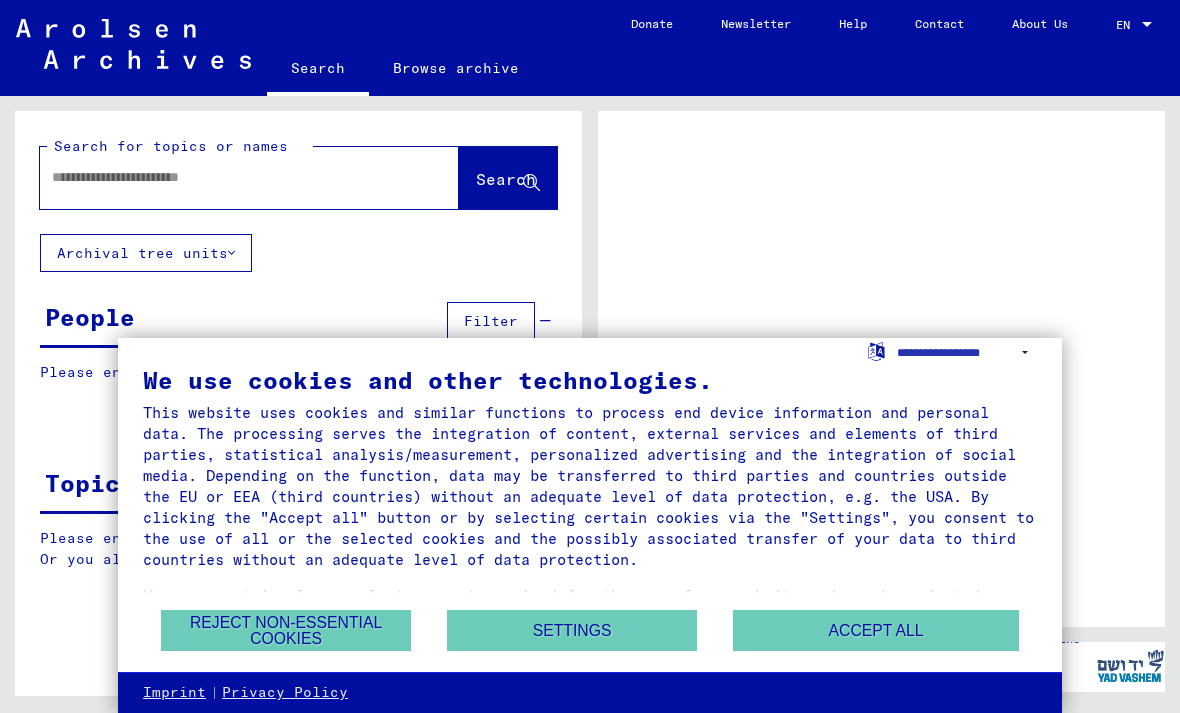 scroll, scrollTop: 0, scrollLeft: 0, axis: both 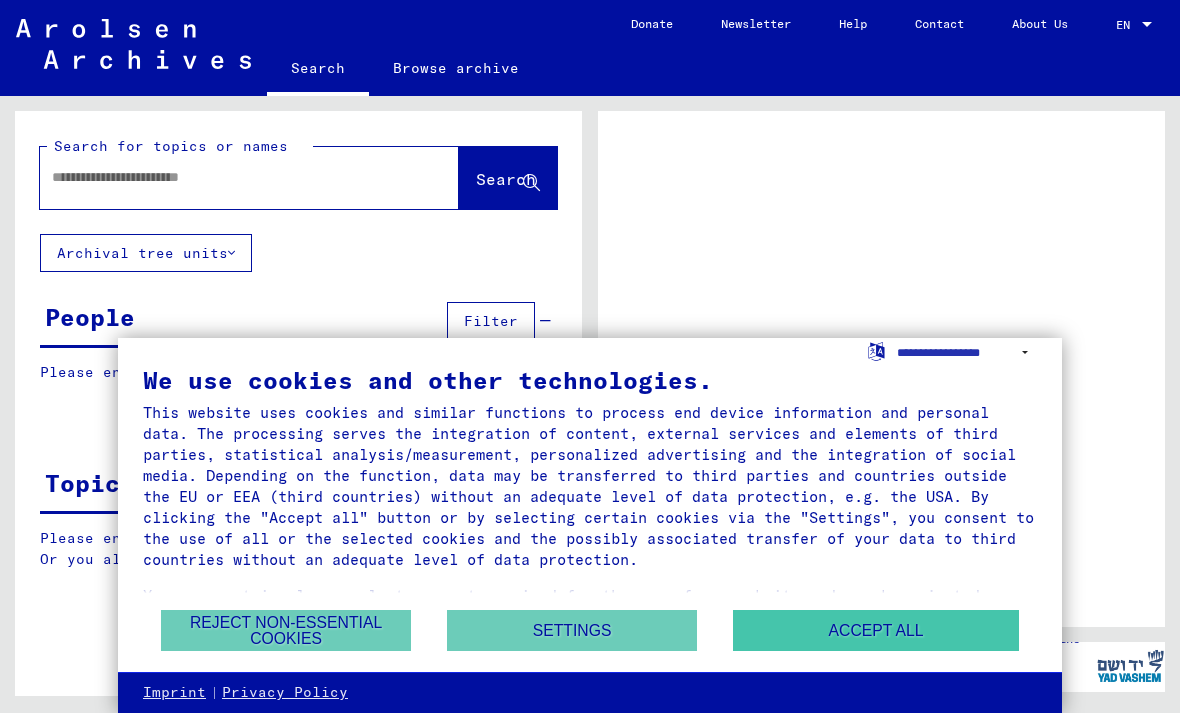 click on "Accept all" at bounding box center (876, 630) 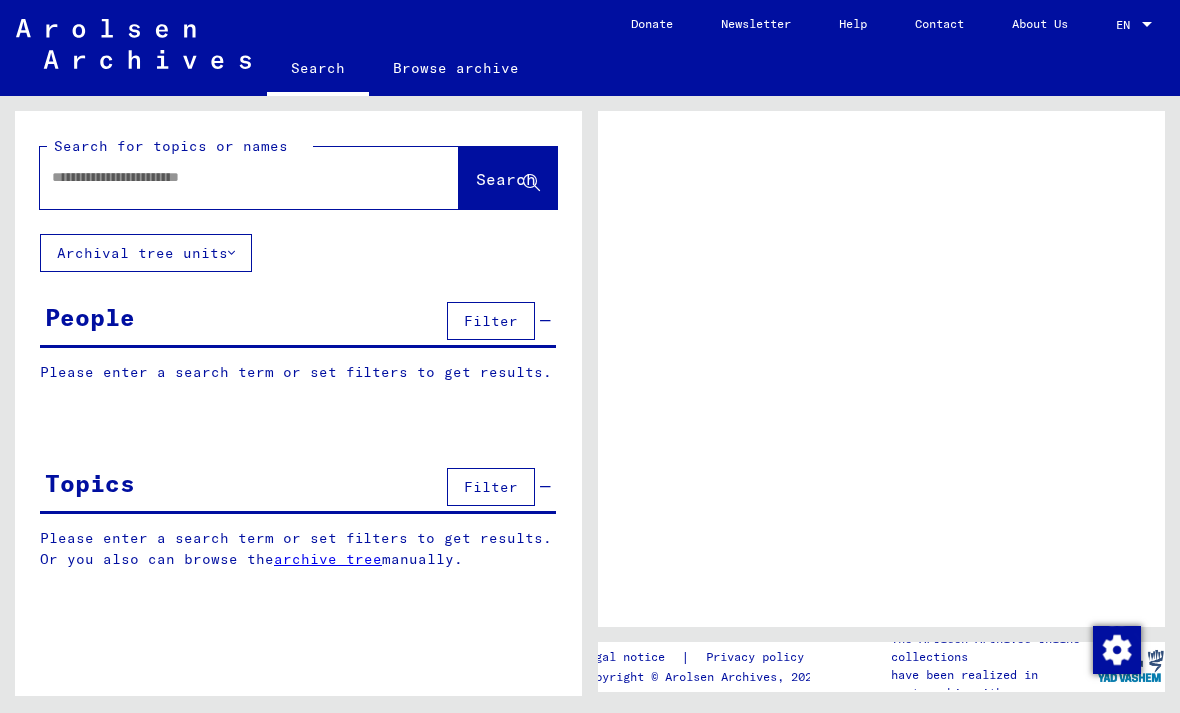 click at bounding box center (231, 177) 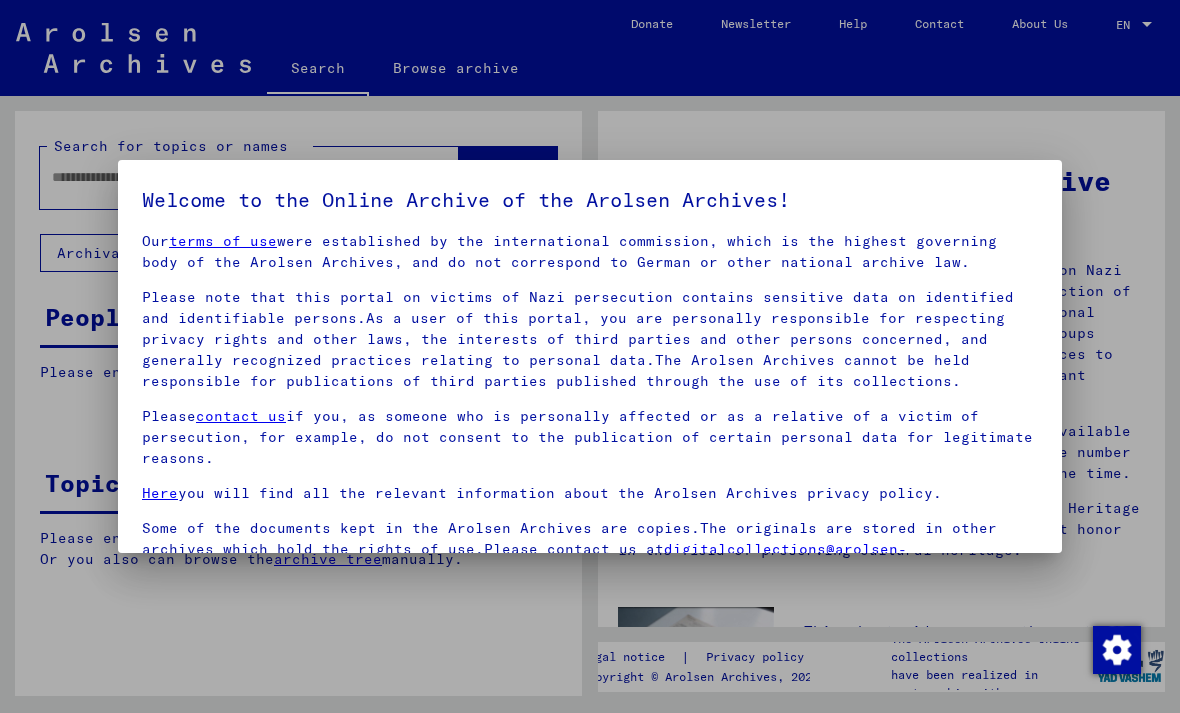 scroll, scrollTop: 17, scrollLeft: 0, axis: vertical 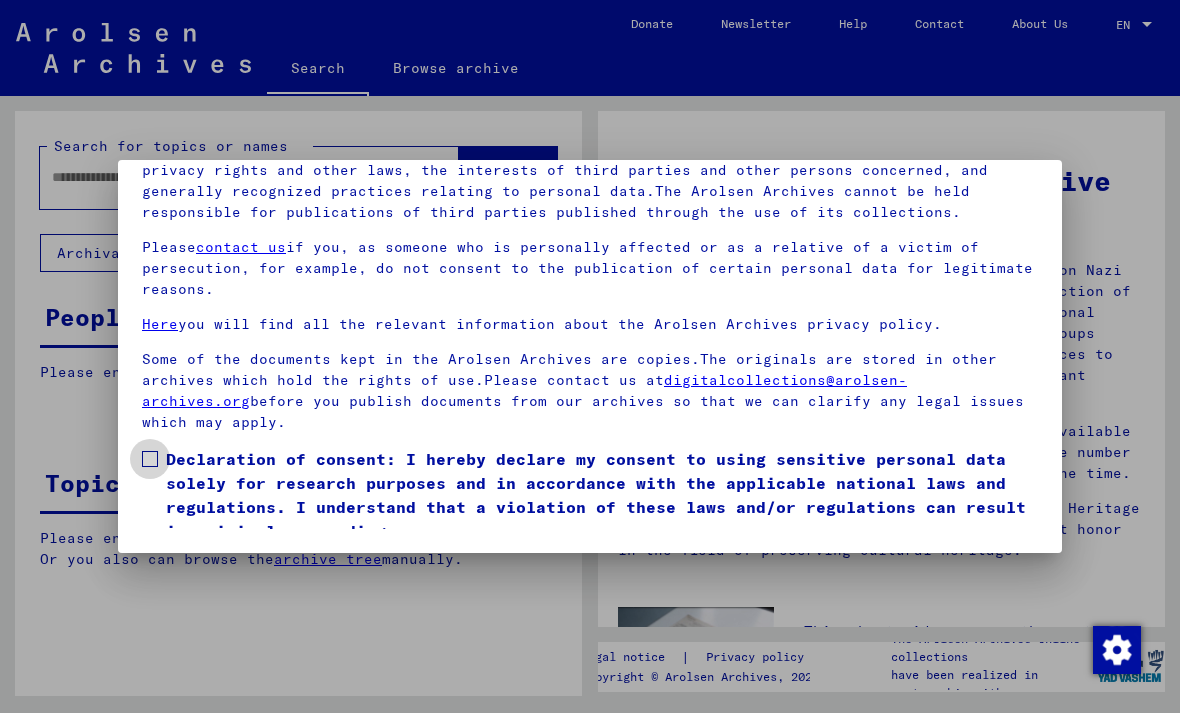 click on "Declaration of consent: I hereby declare my consent to using sensitive personal data solely for research purposes and in accordance with the applicable national laws and regulations. I understand that a violation of these laws and/or regulations can result in criminal proceedings." at bounding box center [590, 495] 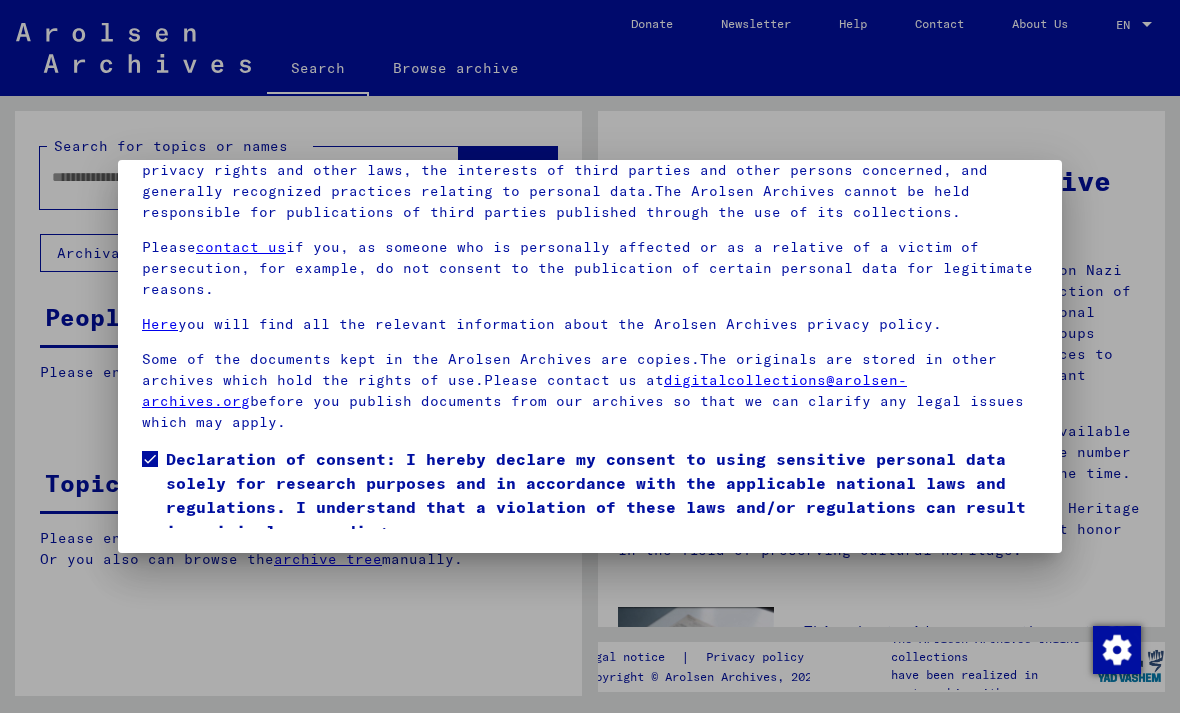 click on "I agree" at bounding box center (190, 572) 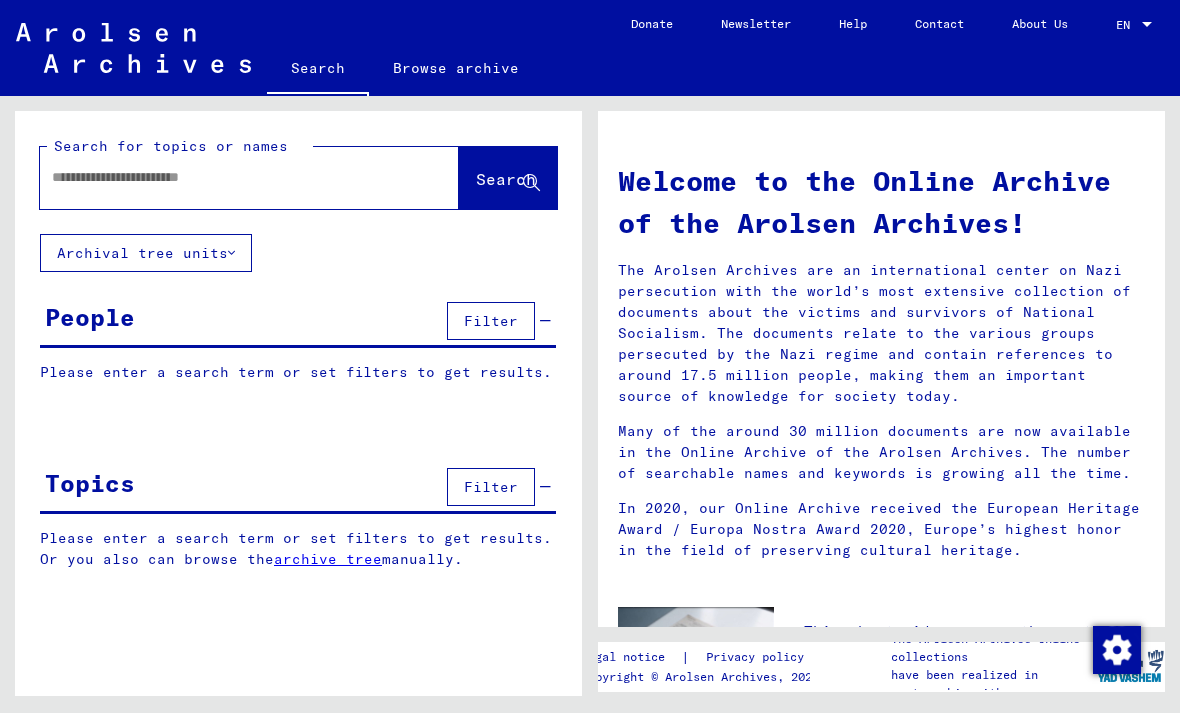 click at bounding box center [225, 177] 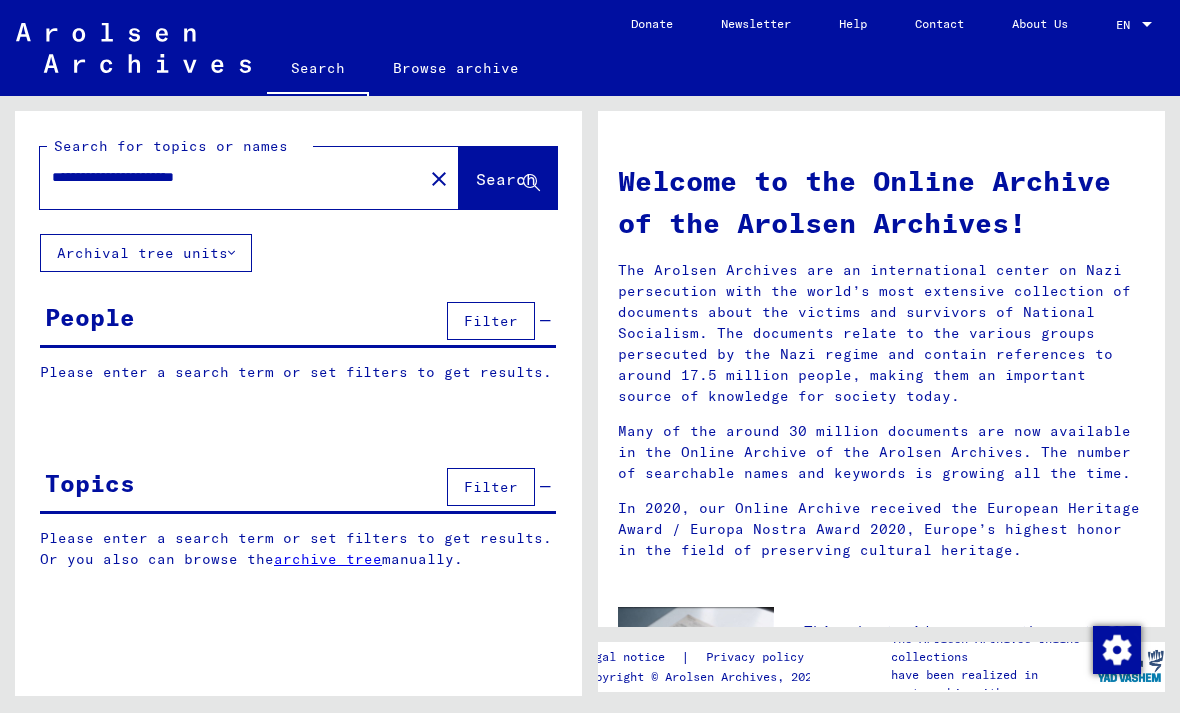 click on "Search" 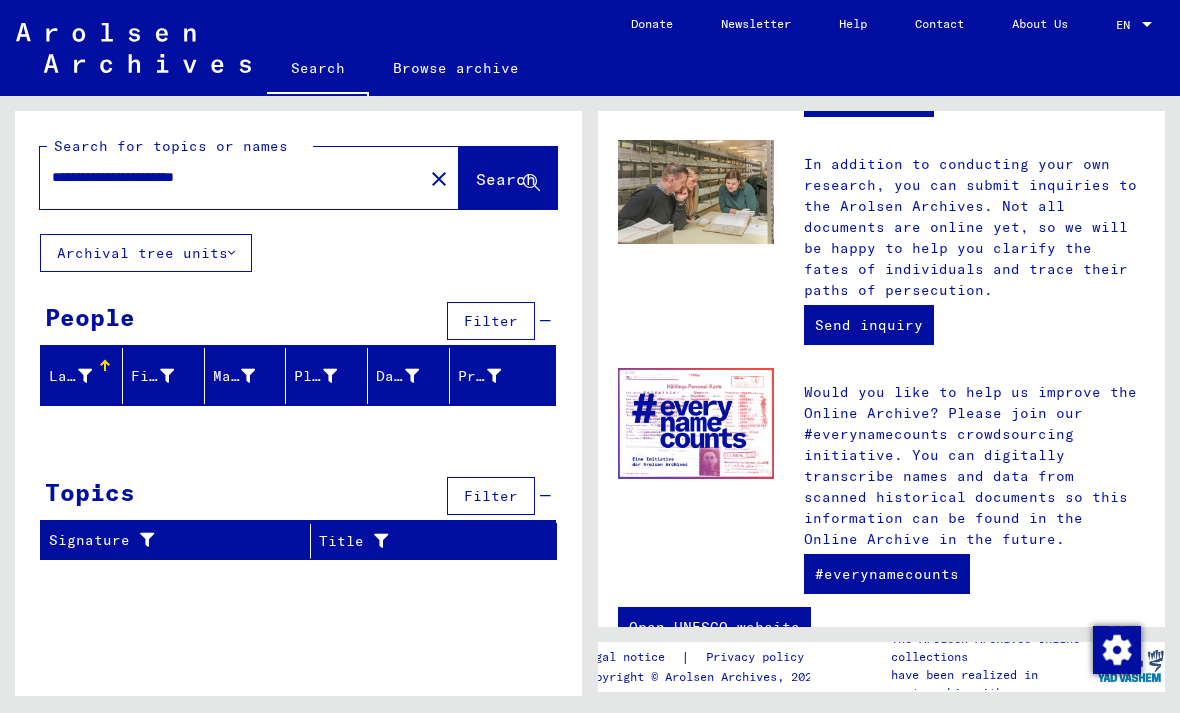 scroll, scrollTop: 817, scrollLeft: 0, axis: vertical 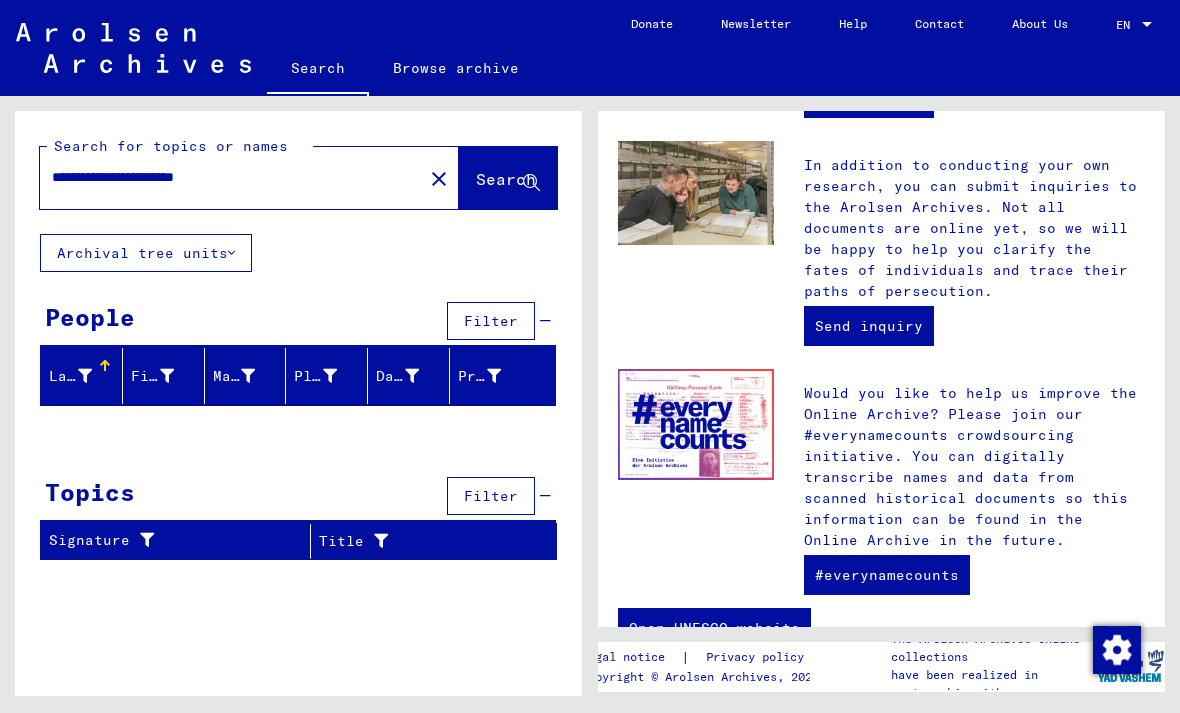 click at bounding box center (85, 376) 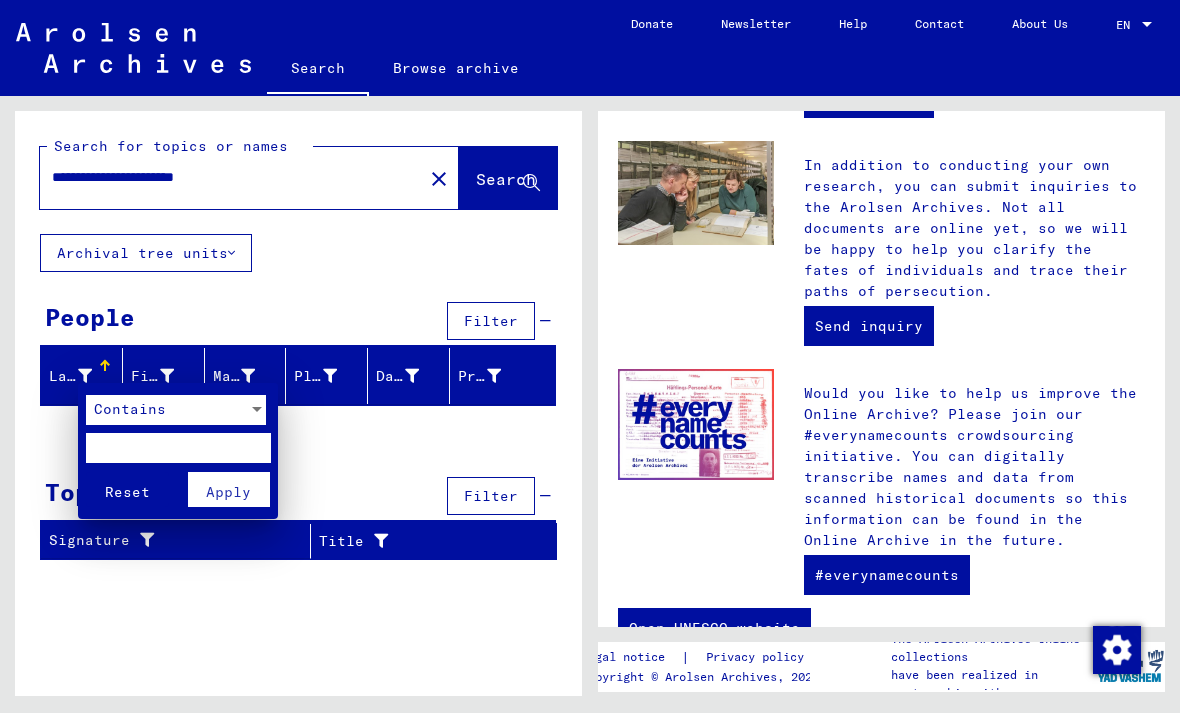 click at bounding box center [590, 356] 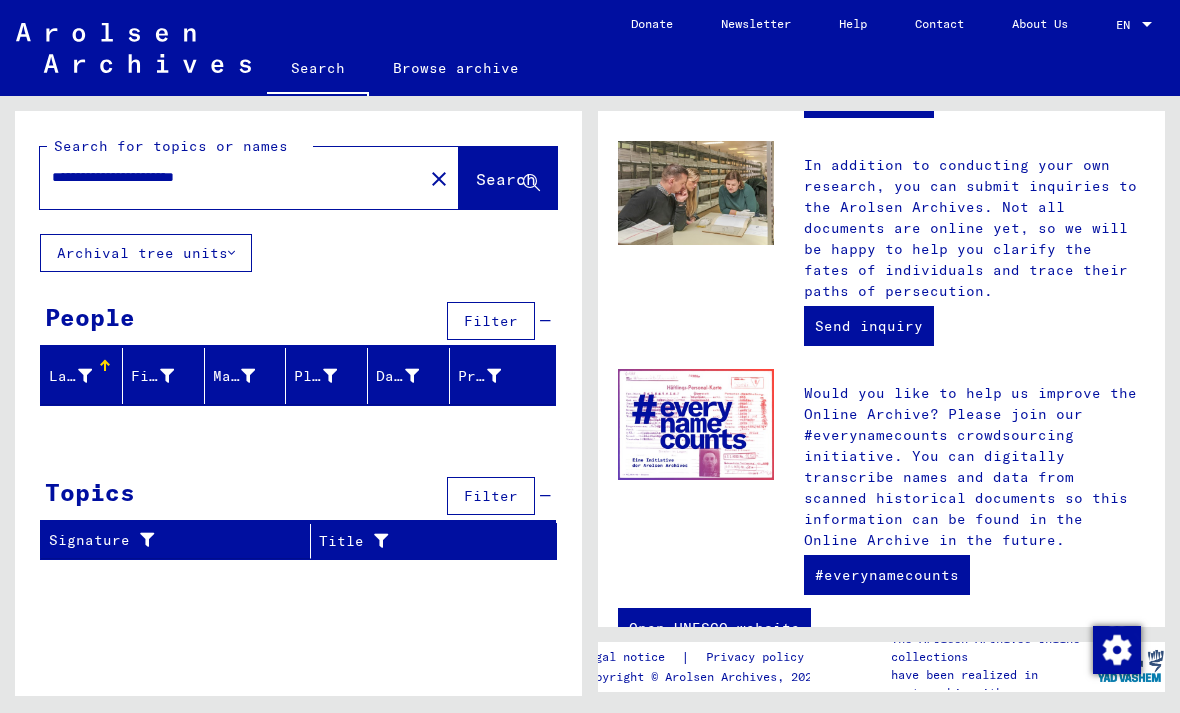 click on "Archival tree units" 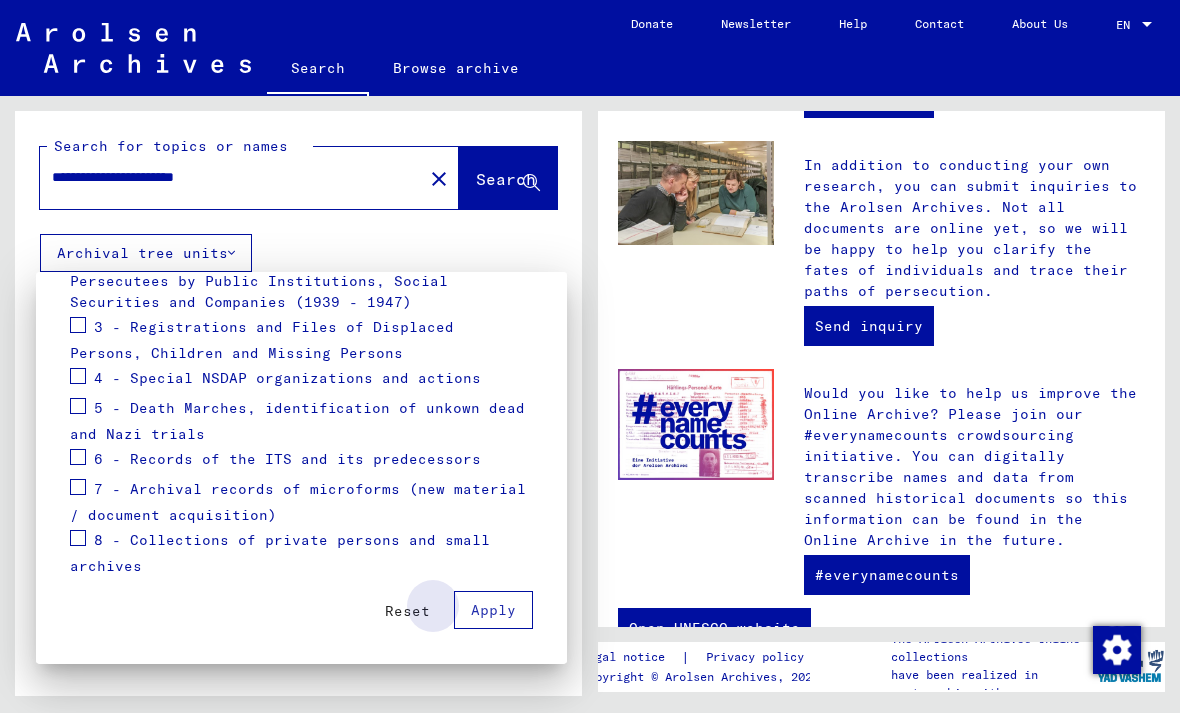 scroll, scrollTop: 365, scrollLeft: 0, axis: vertical 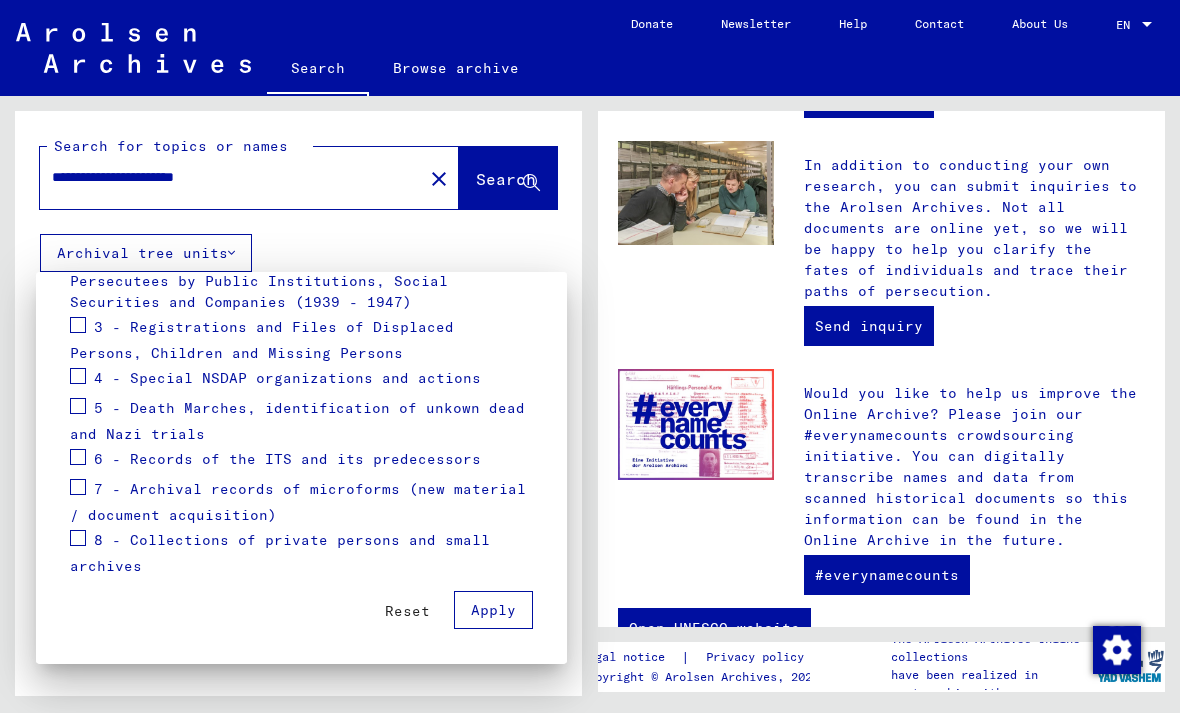 click on "Apply" at bounding box center (493, 610) 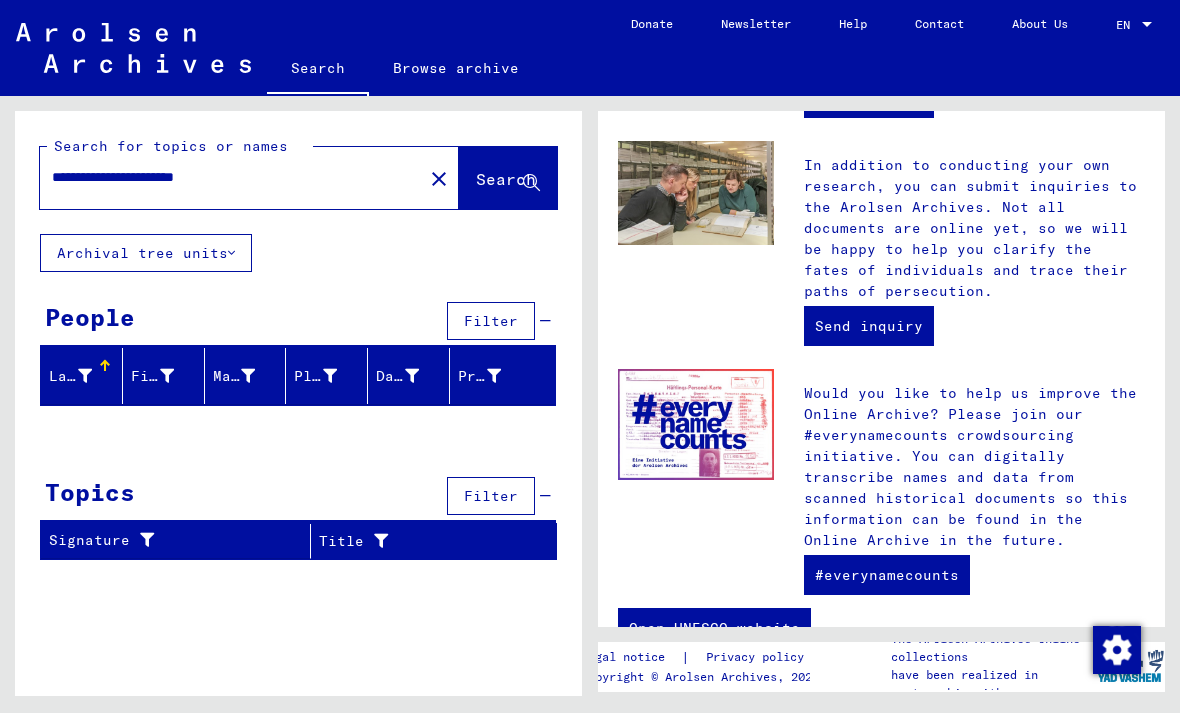 click on "**********" at bounding box center (225, 177) 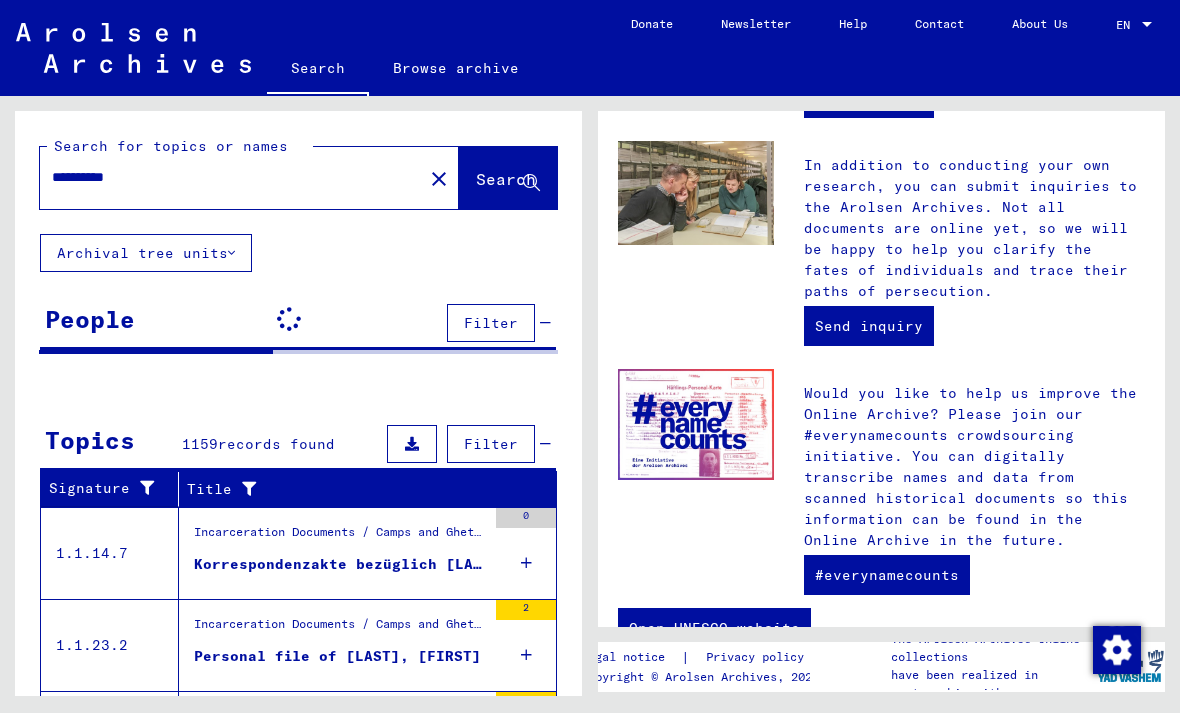 scroll, scrollTop: 47, scrollLeft: 0, axis: vertical 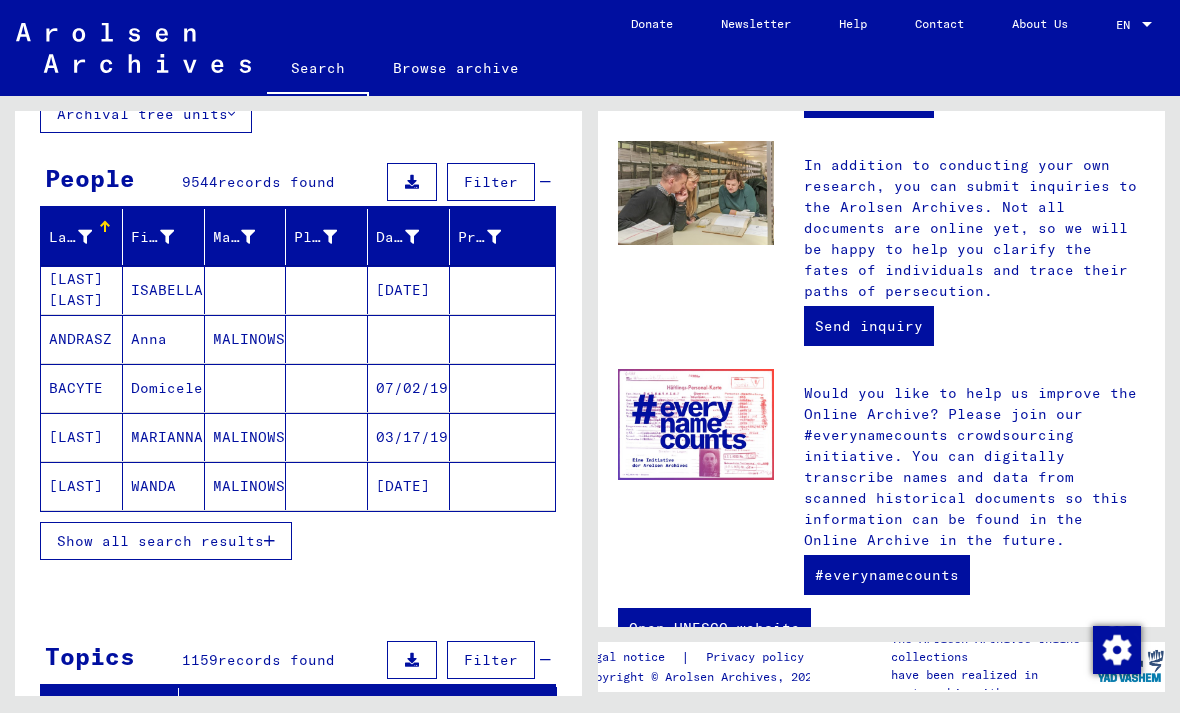click at bounding box center (269, 541) 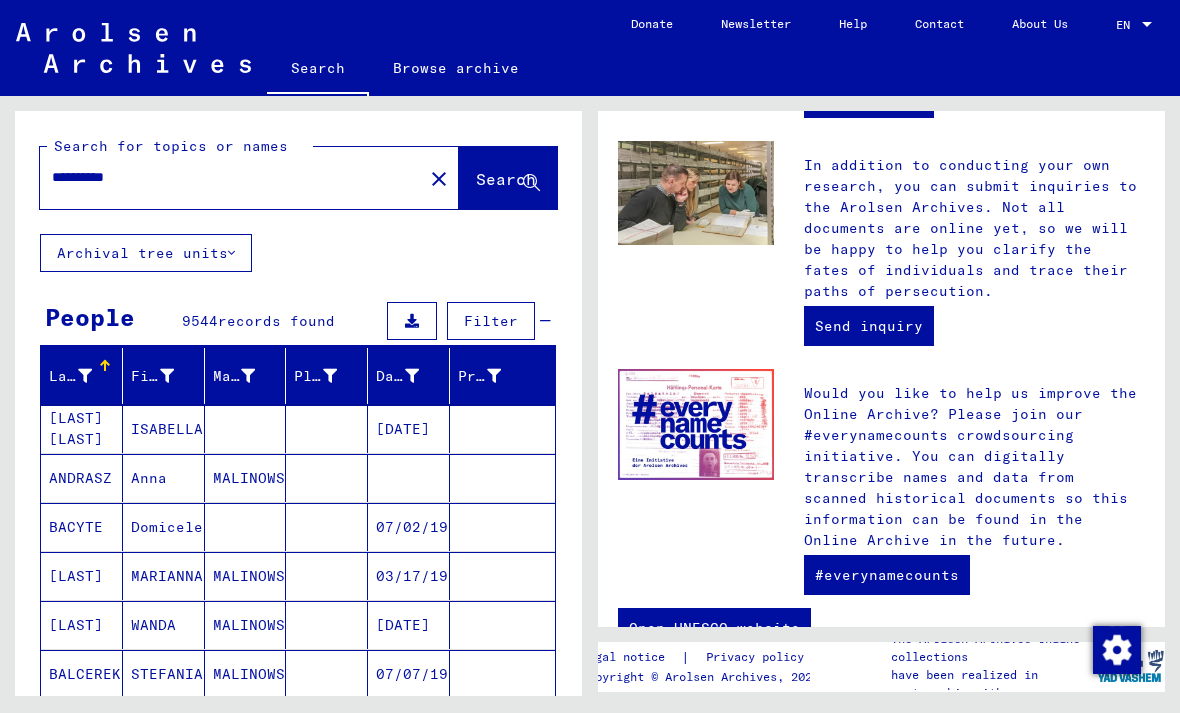 scroll, scrollTop: 0, scrollLeft: 0, axis: both 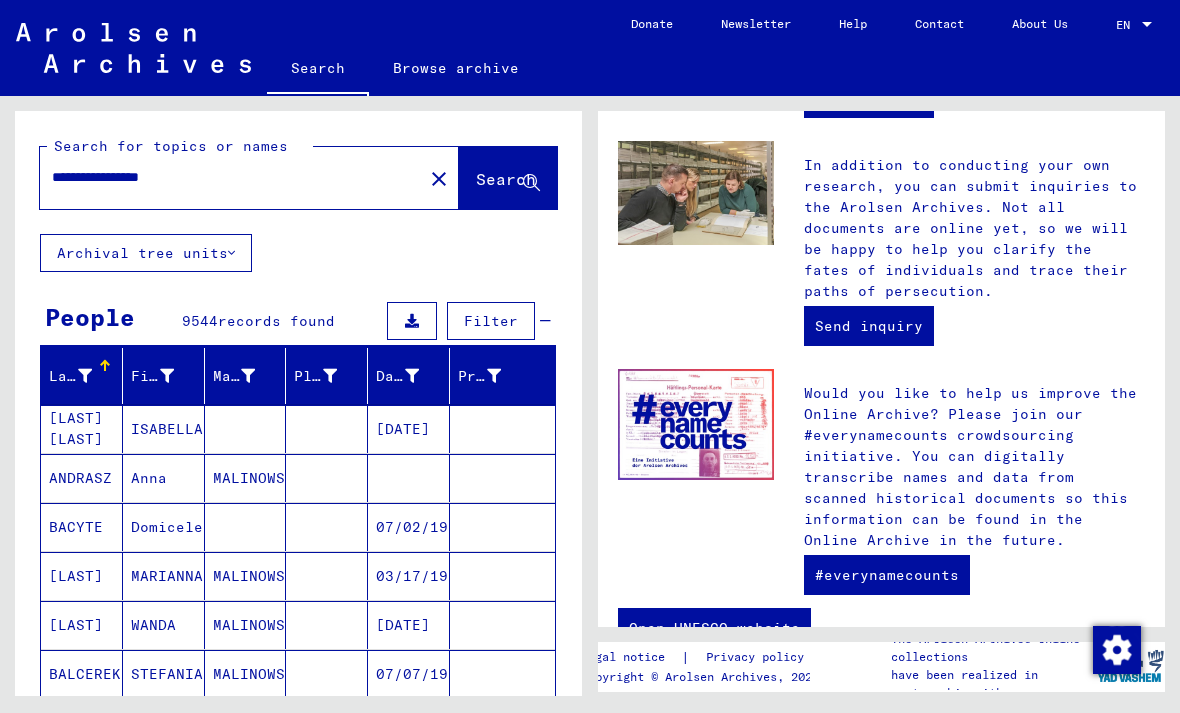 type on "**********" 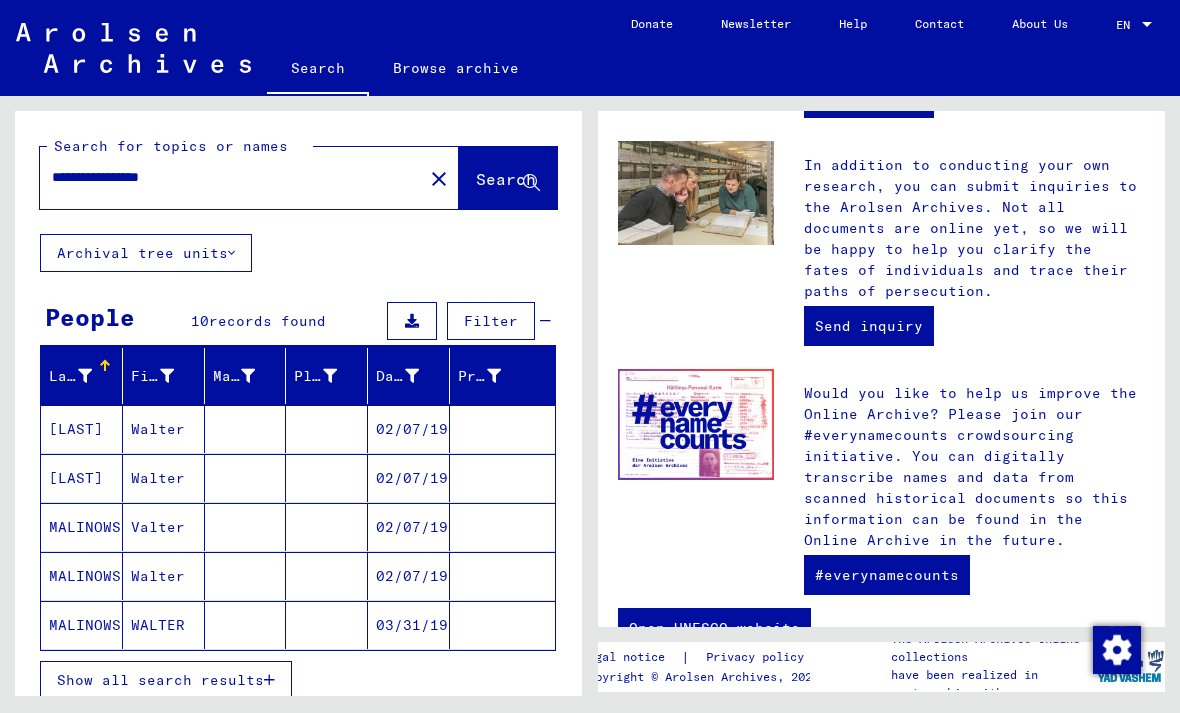click on "03/31/1914" 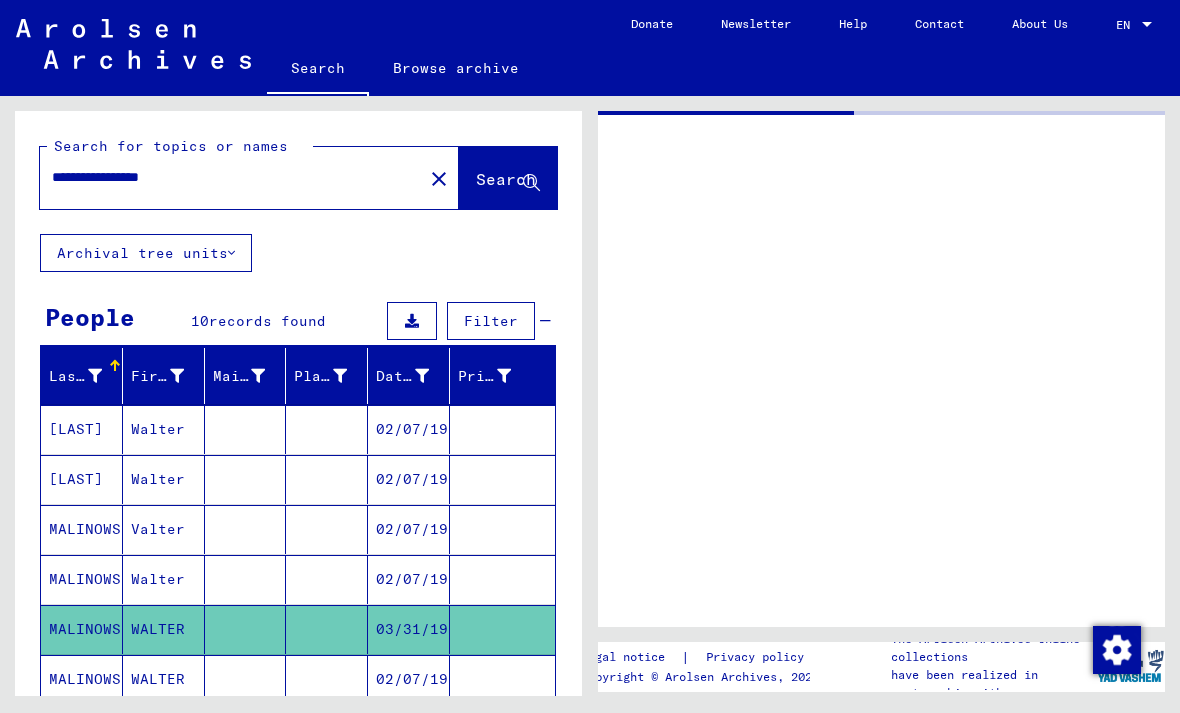 scroll, scrollTop: 0, scrollLeft: 0, axis: both 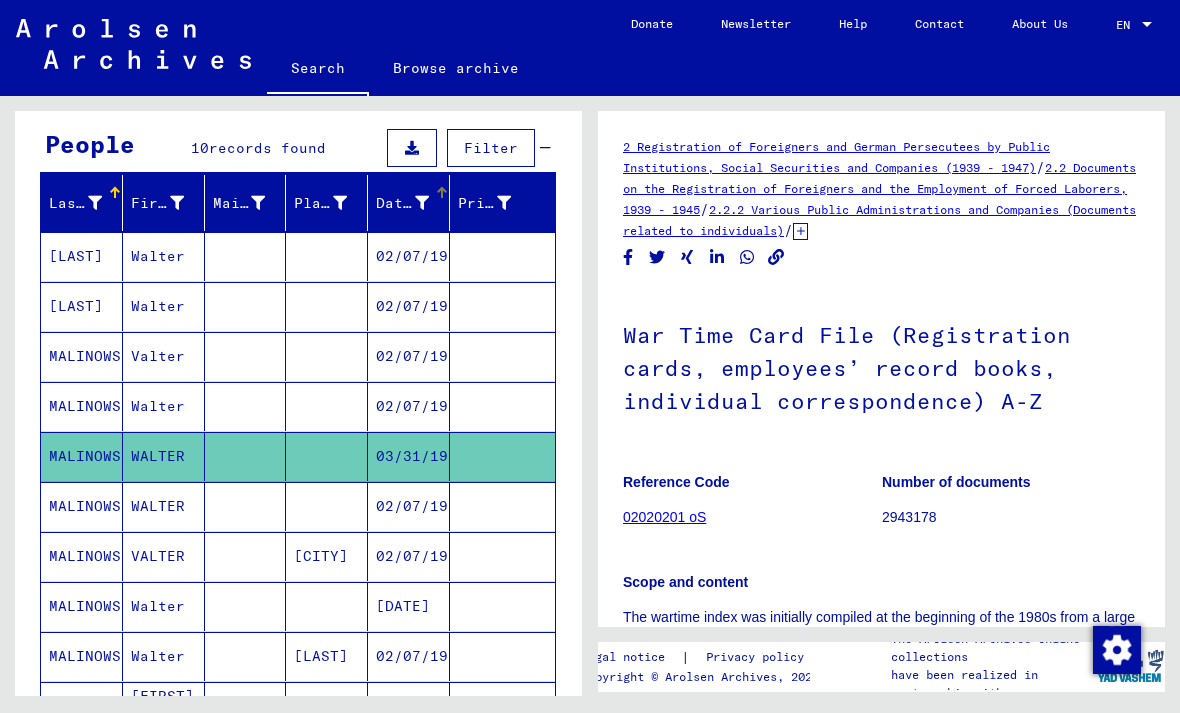 click at bounding box center [422, 203] 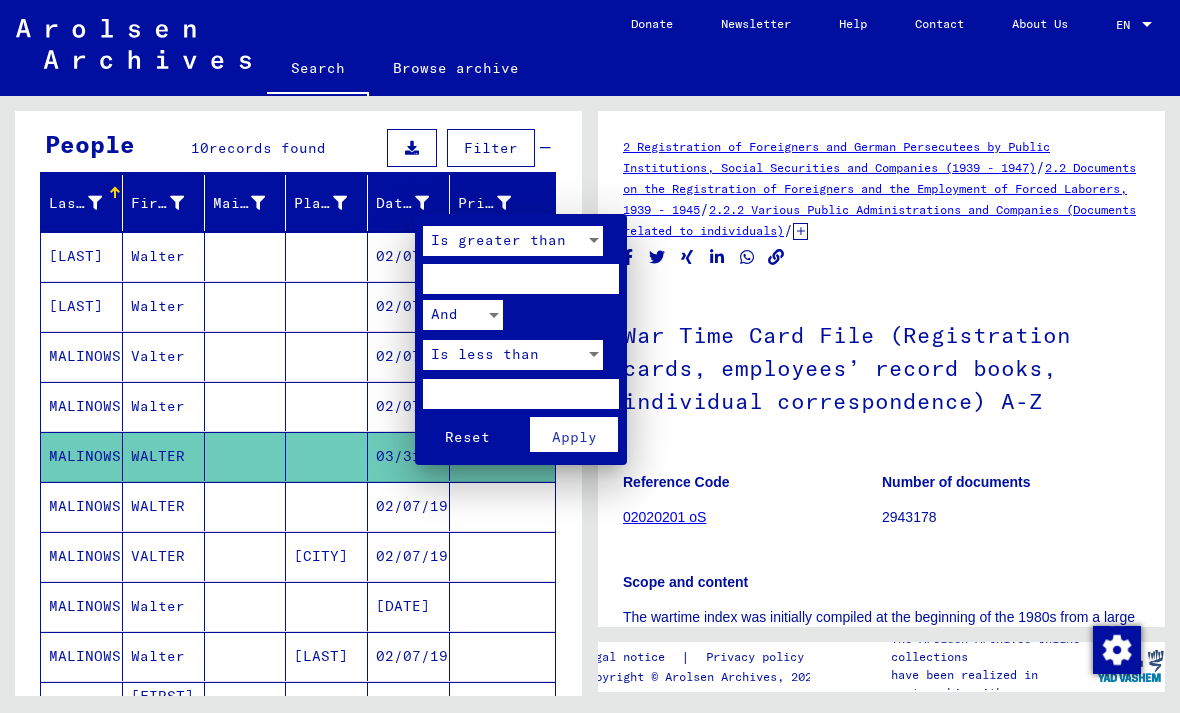 click at bounding box center [590, 356] 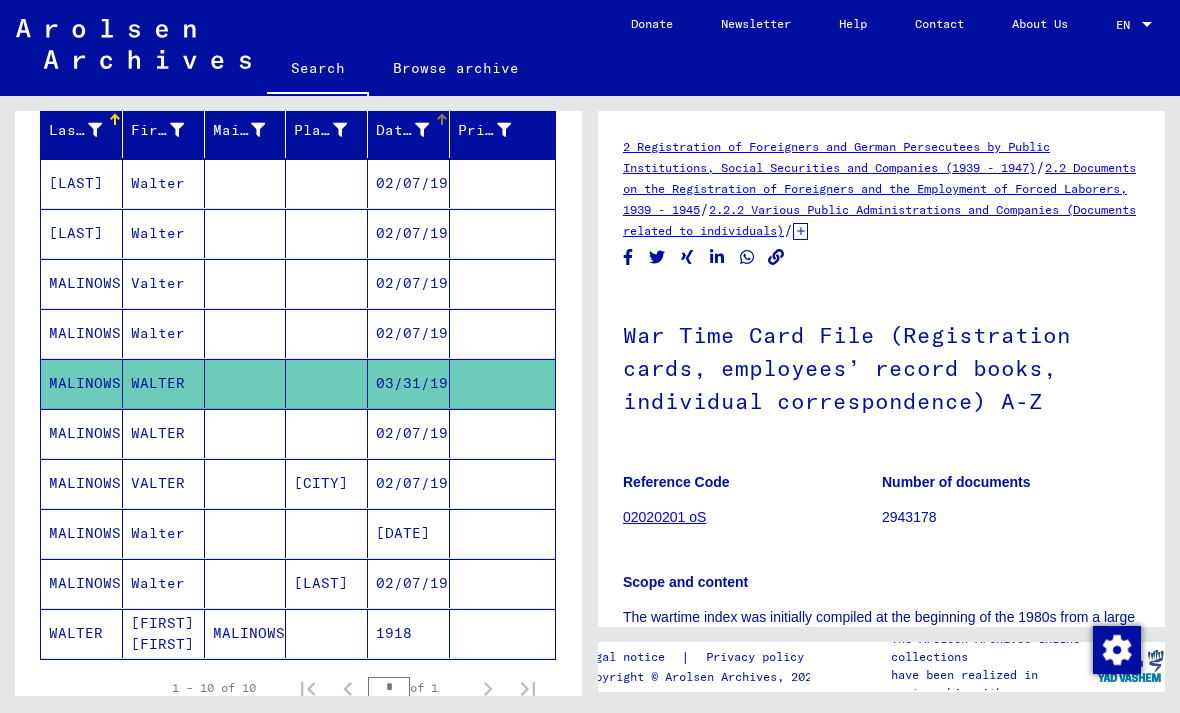 scroll, scrollTop: 247, scrollLeft: 0, axis: vertical 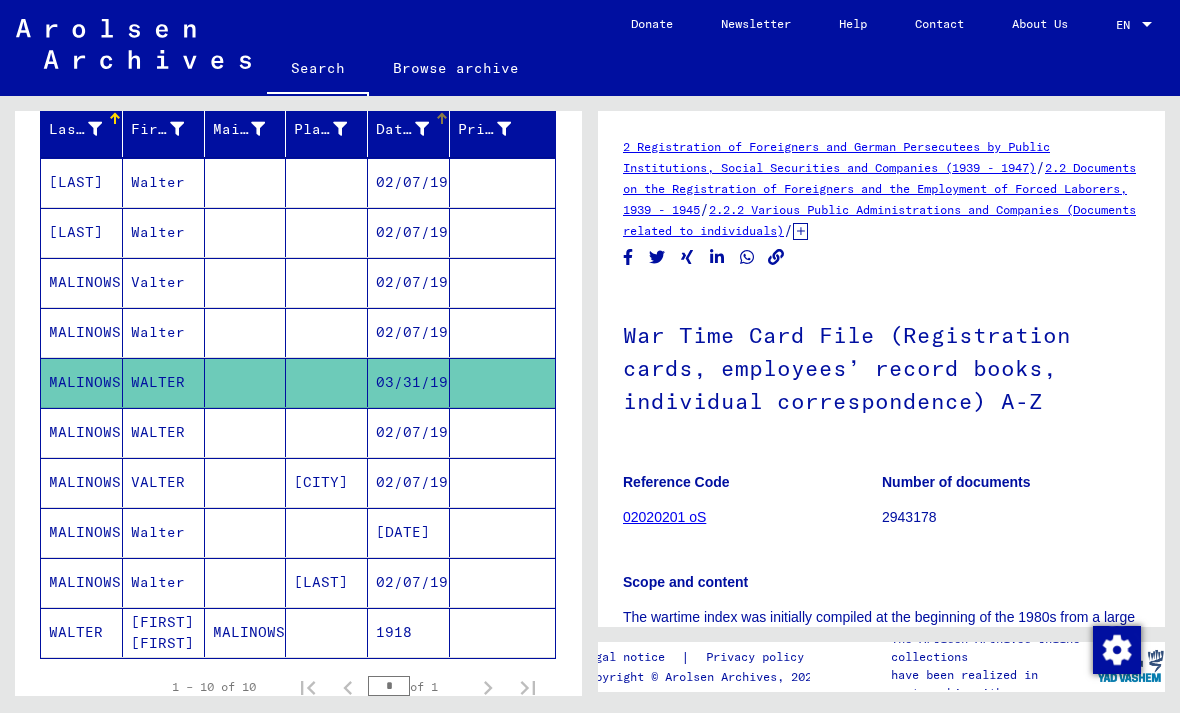 click at bounding box center [502, 382] 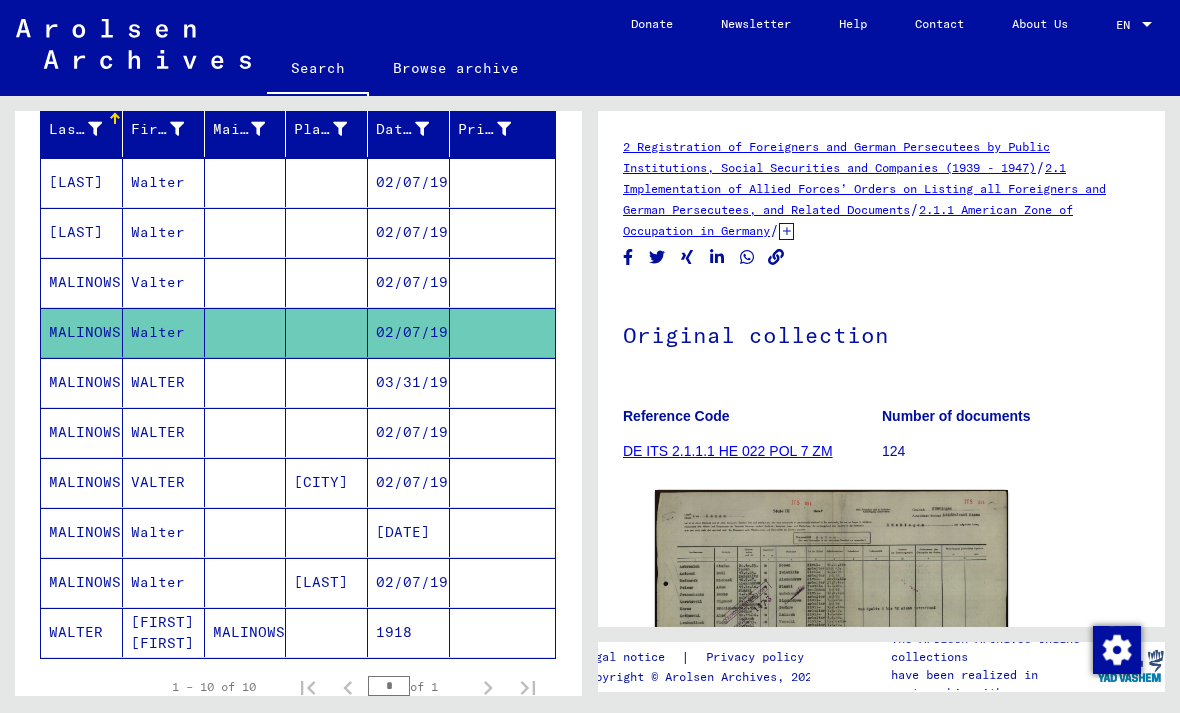 scroll, scrollTop: 0, scrollLeft: 0, axis: both 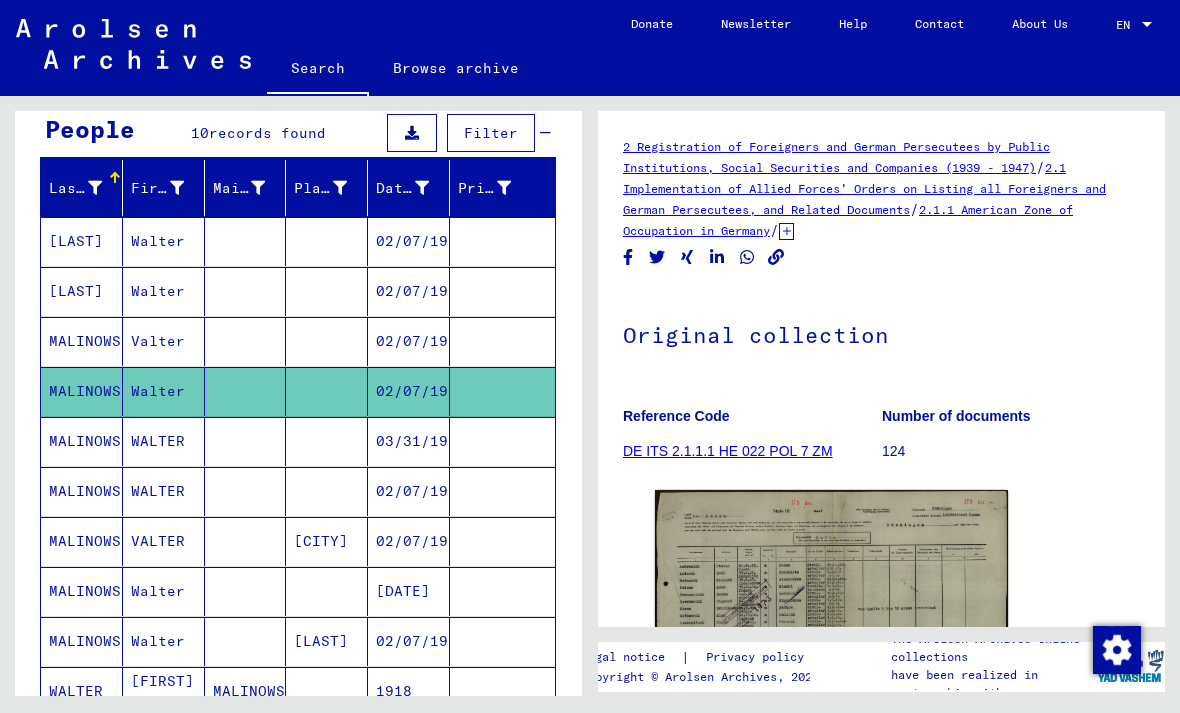 click at bounding box center [502, 291] 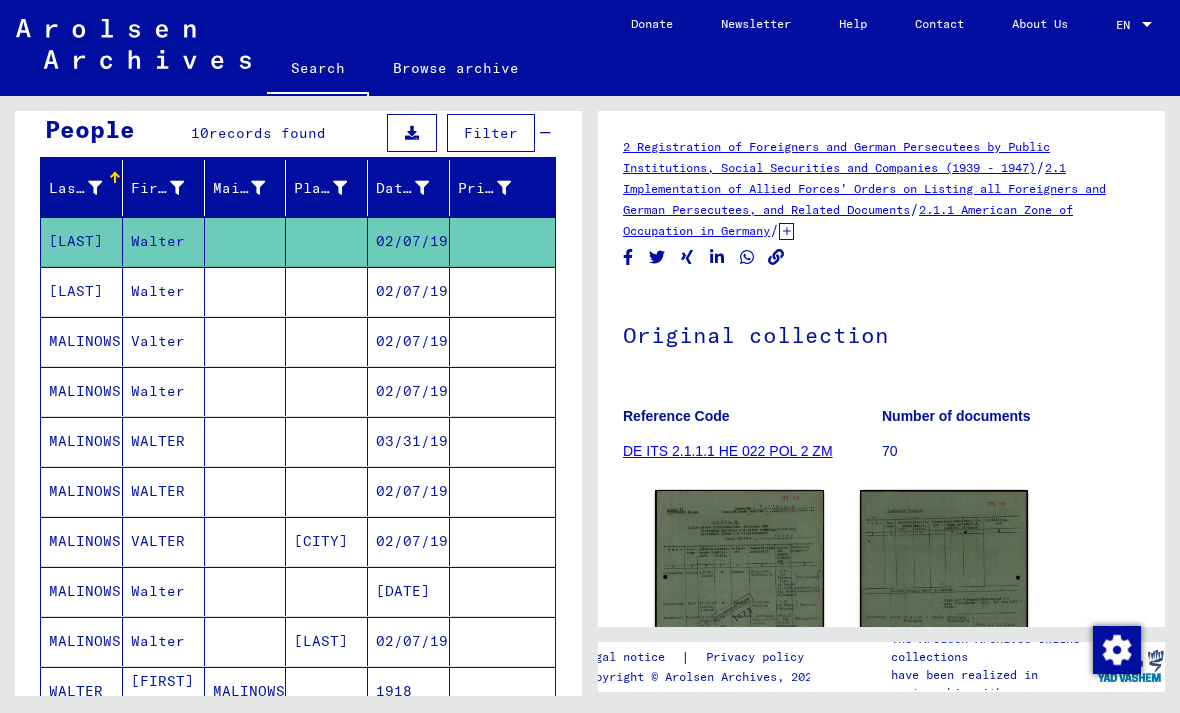 scroll, scrollTop: 0, scrollLeft: 0, axis: both 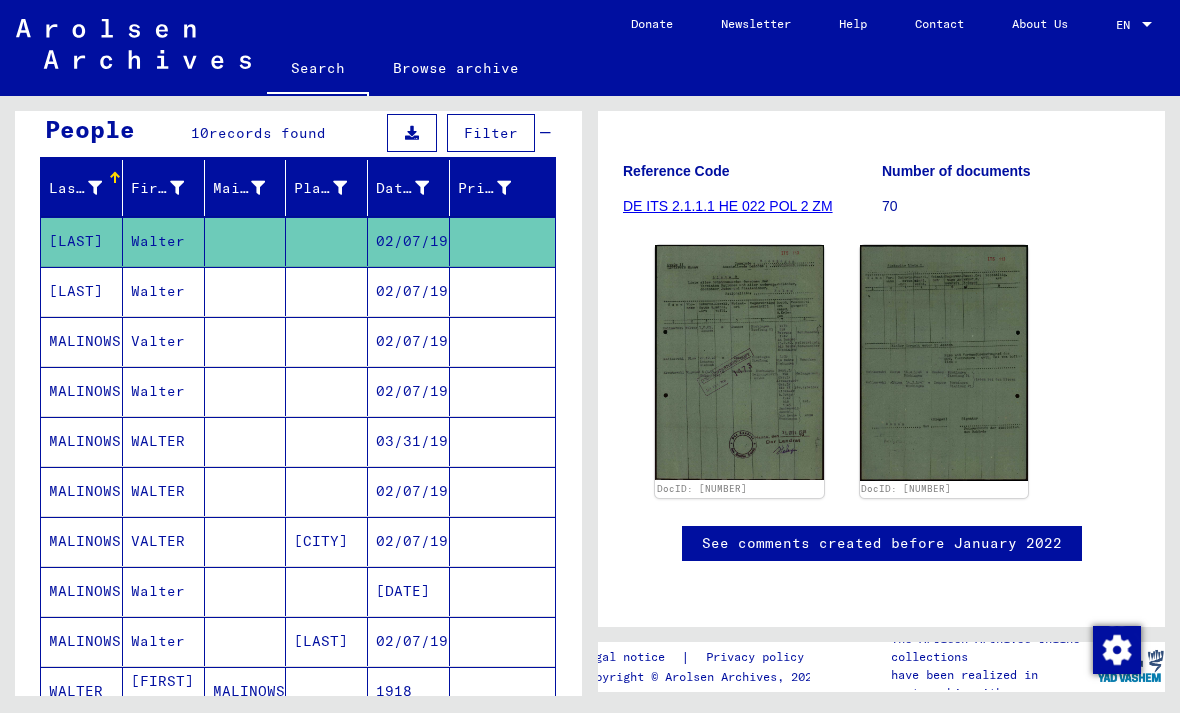 click 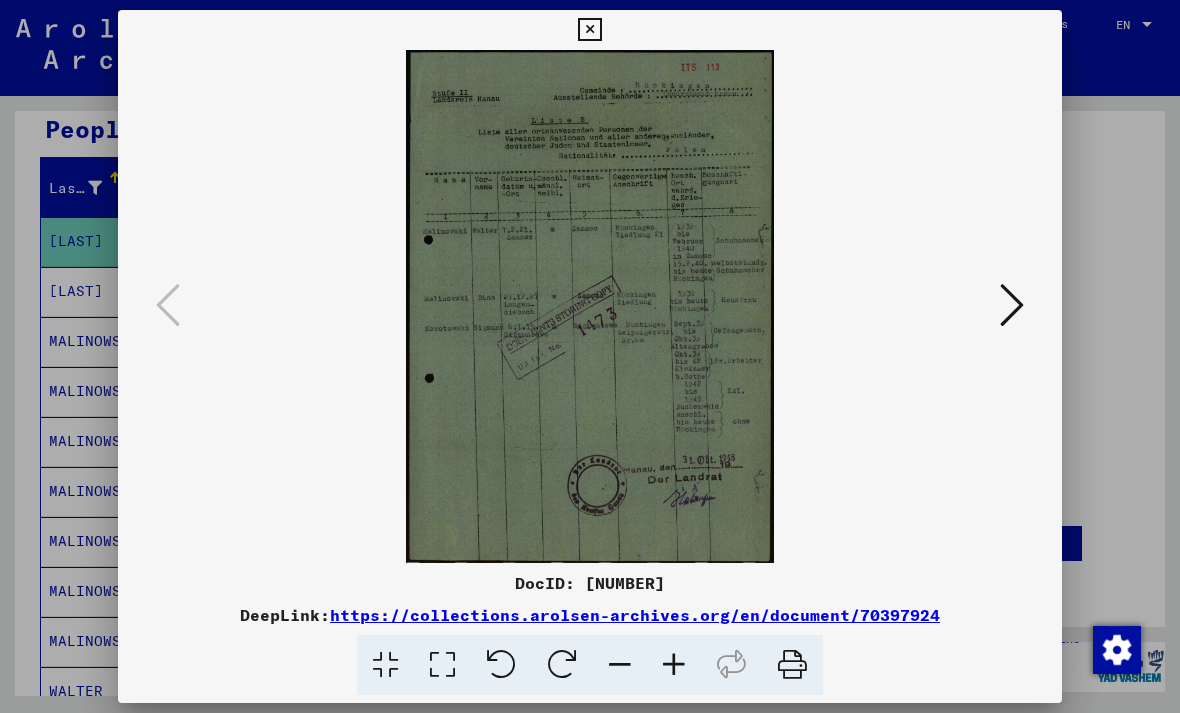 click at bounding box center [589, 30] 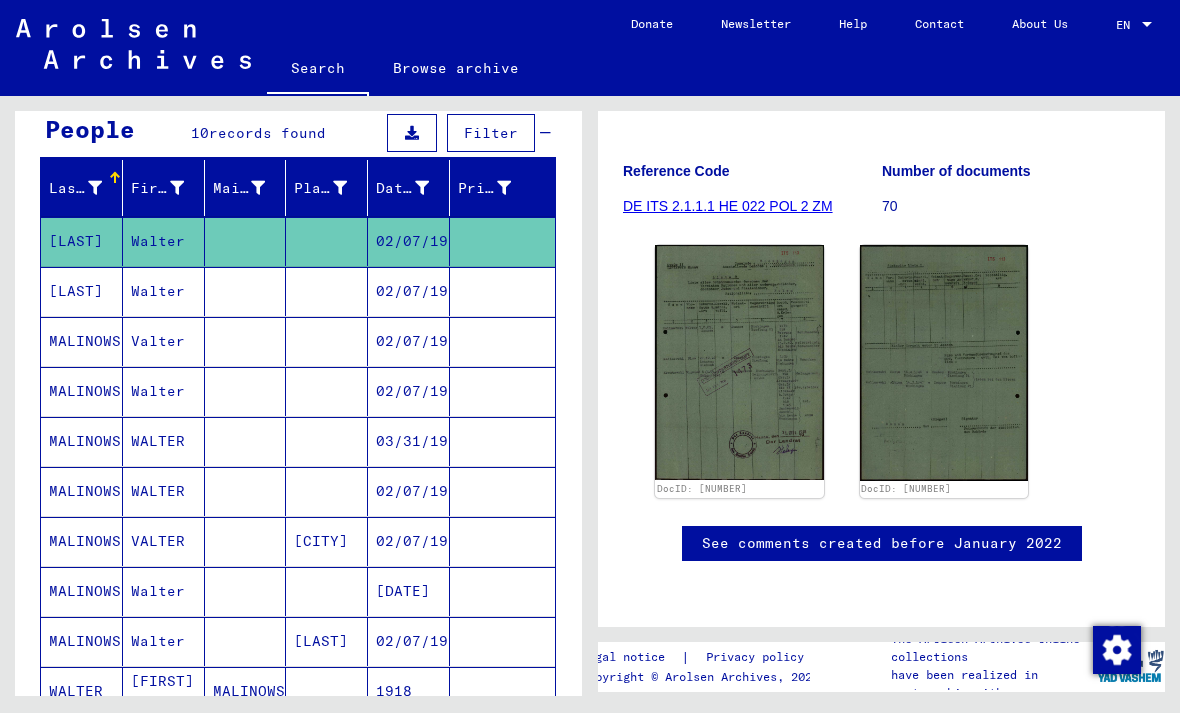 click at bounding box center [502, 341] 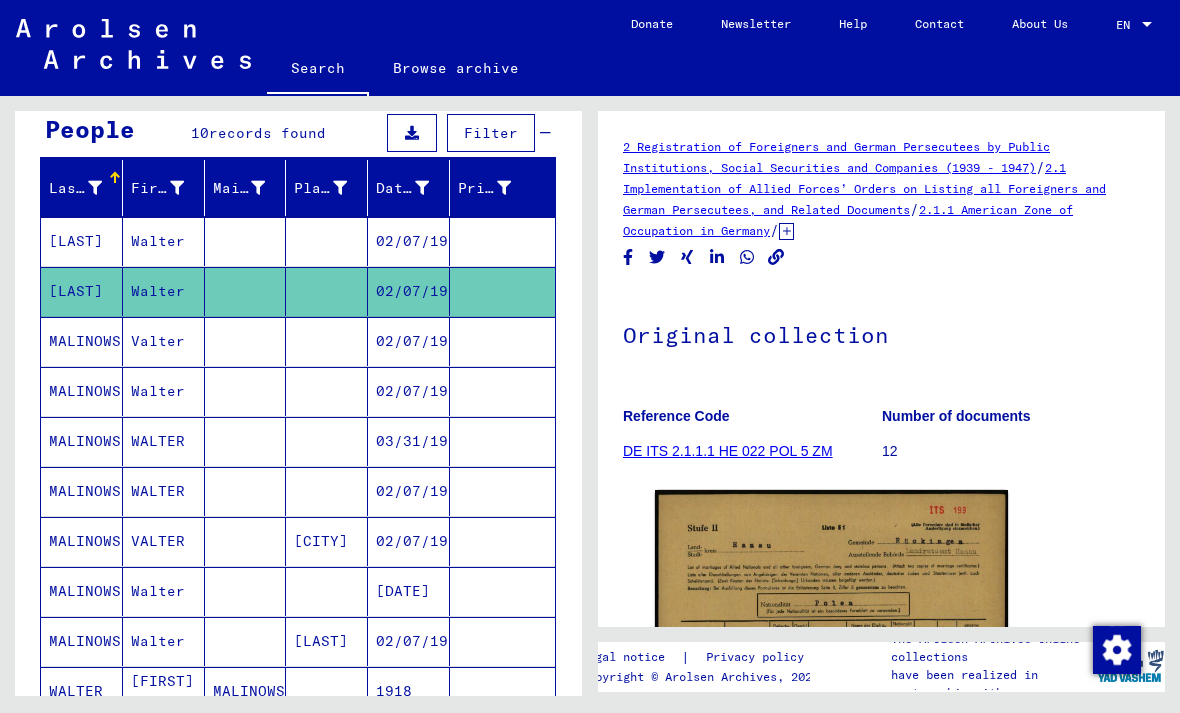 scroll, scrollTop: 0, scrollLeft: 0, axis: both 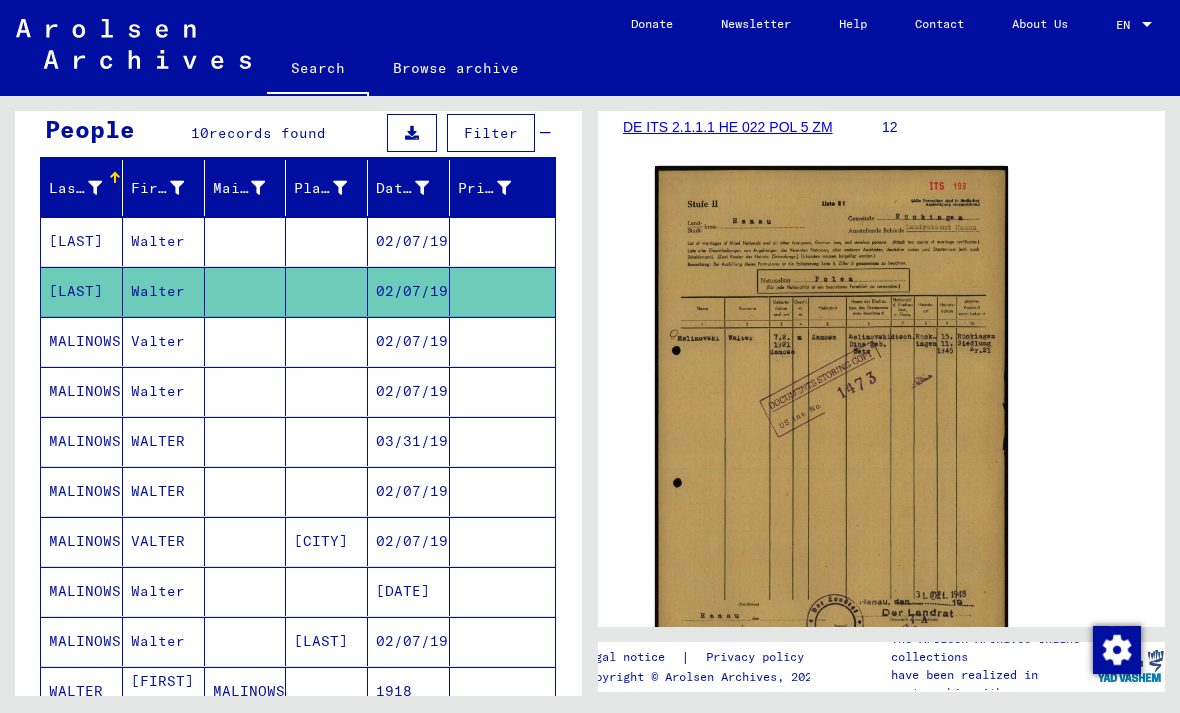 click 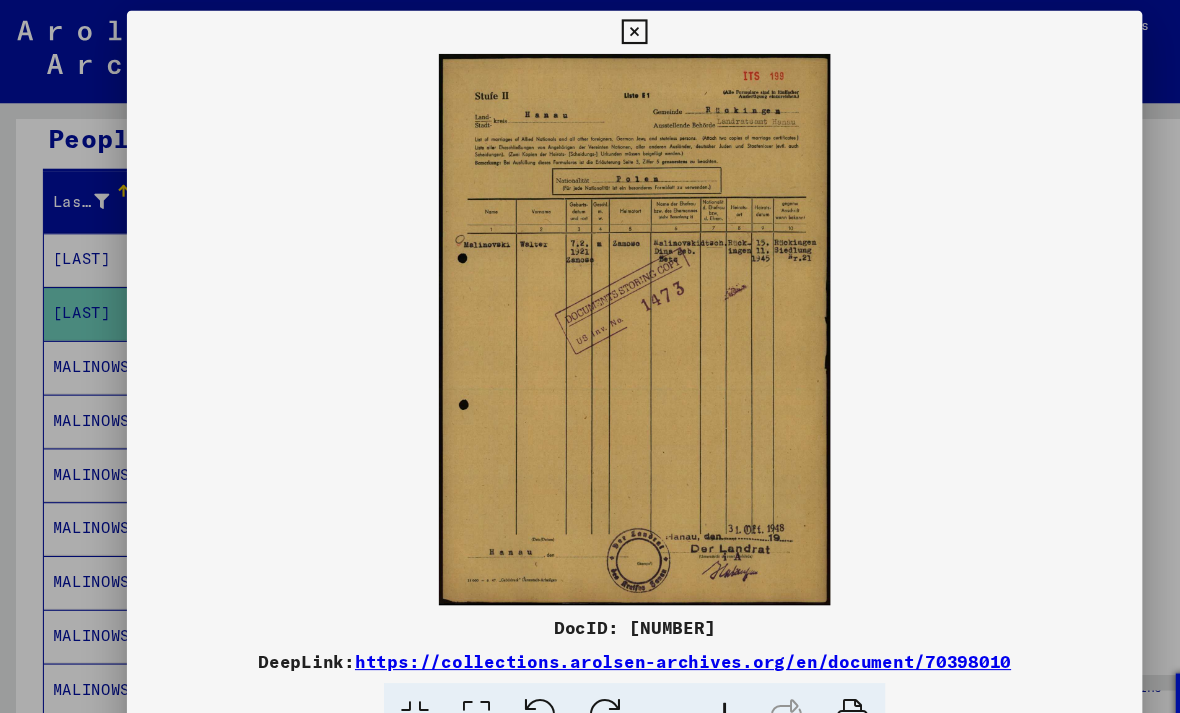 click at bounding box center (589, 30) 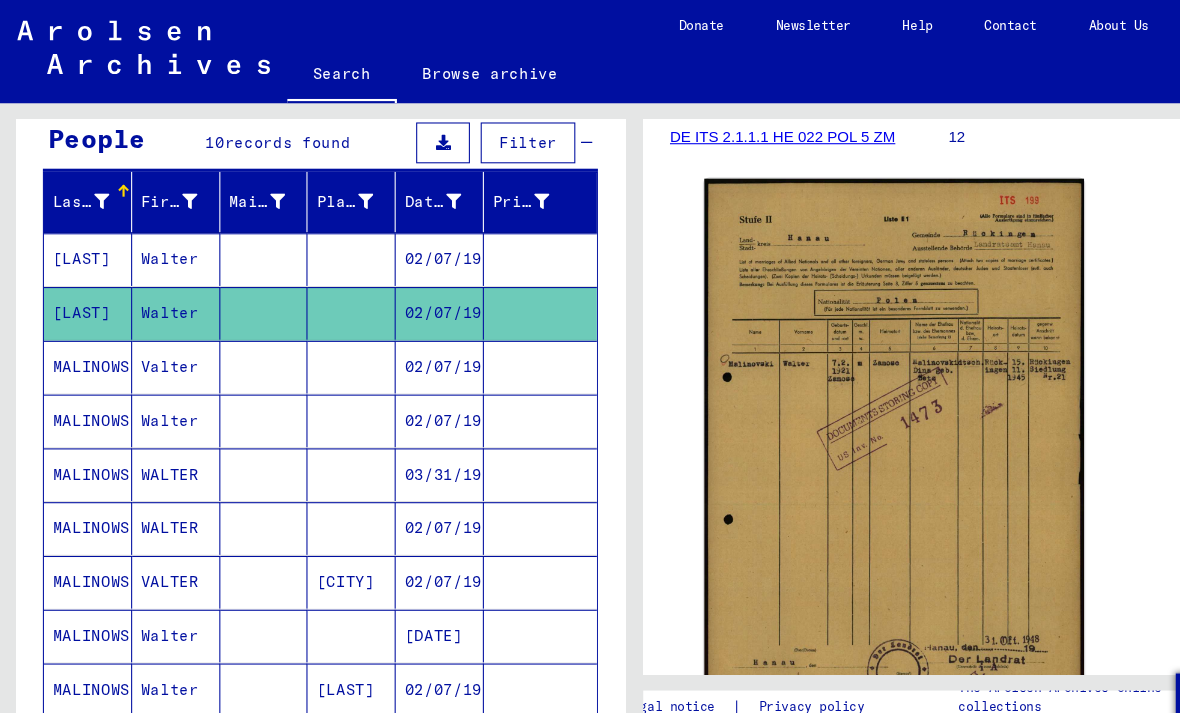 click at bounding box center [502, 391] 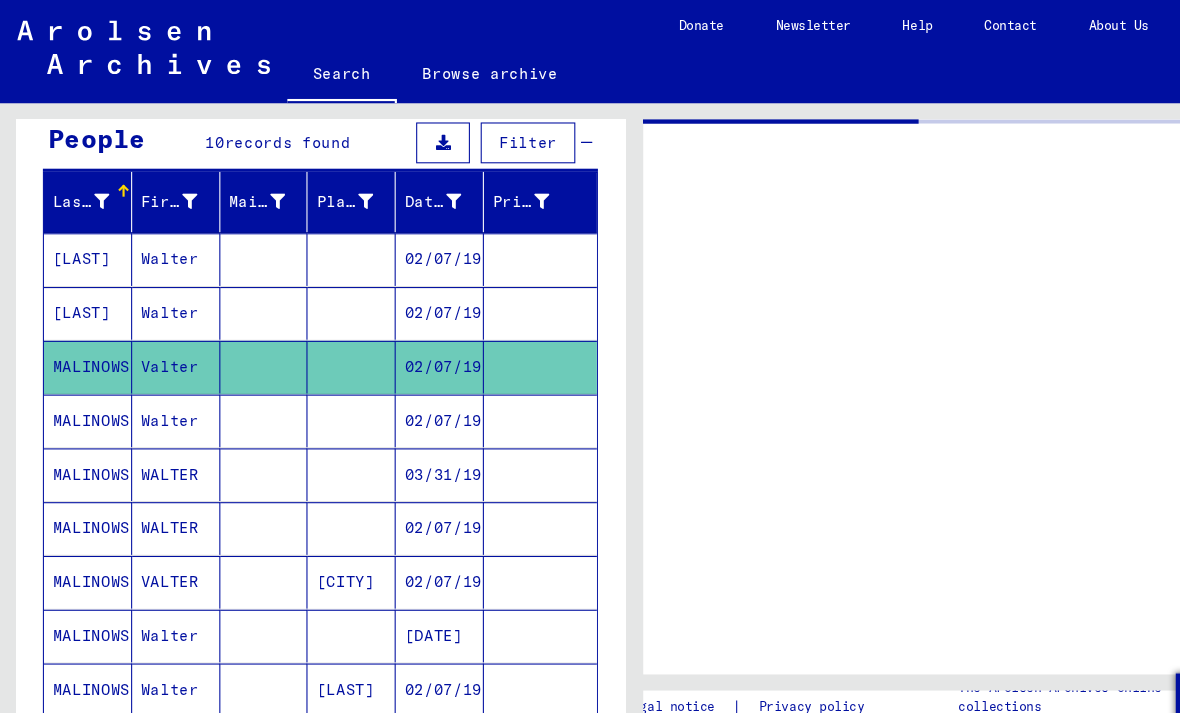 scroll, scrollTop: 0, scrollLeft: 0, axis: both 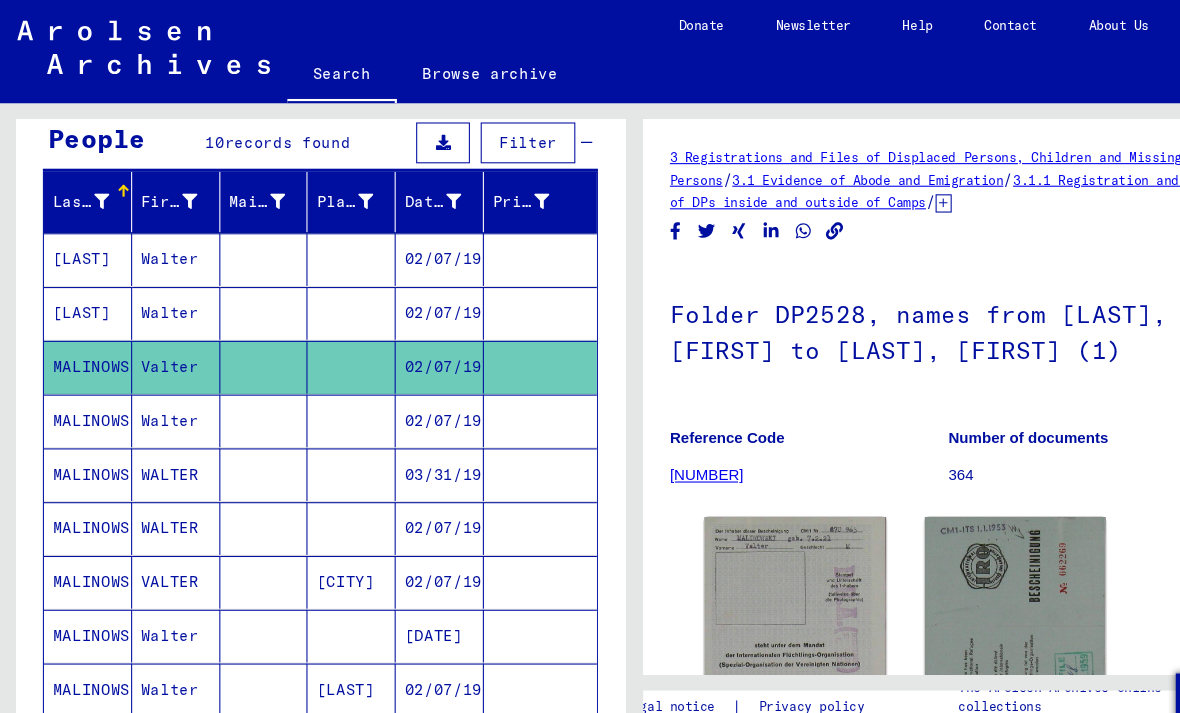 click at bounding box center (502, 441) 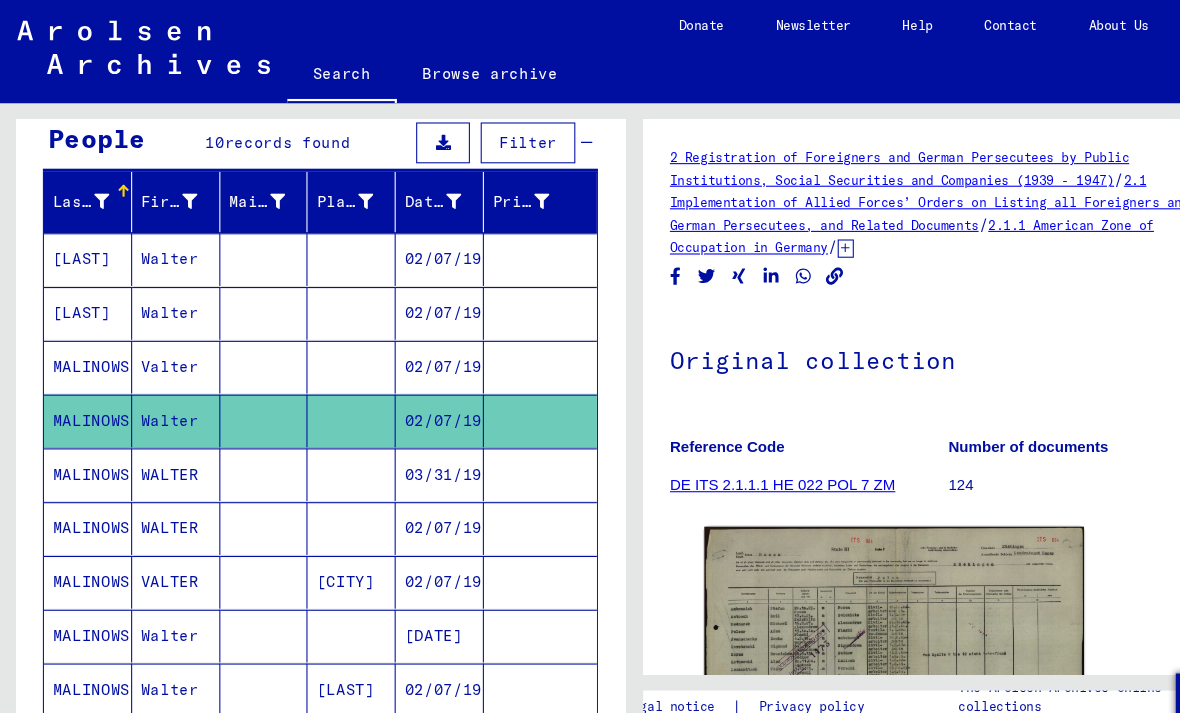 scroll, scrollTop: 0, scrollLeft: 0, axis: both 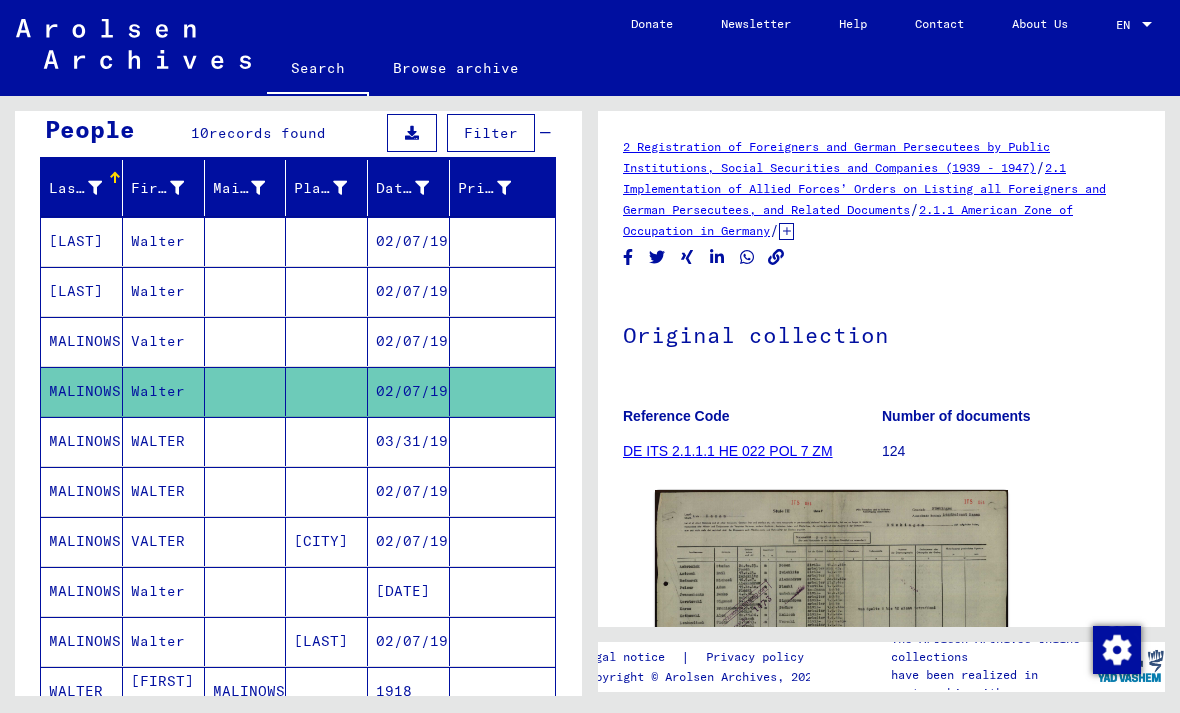 click on "02/07/1921" 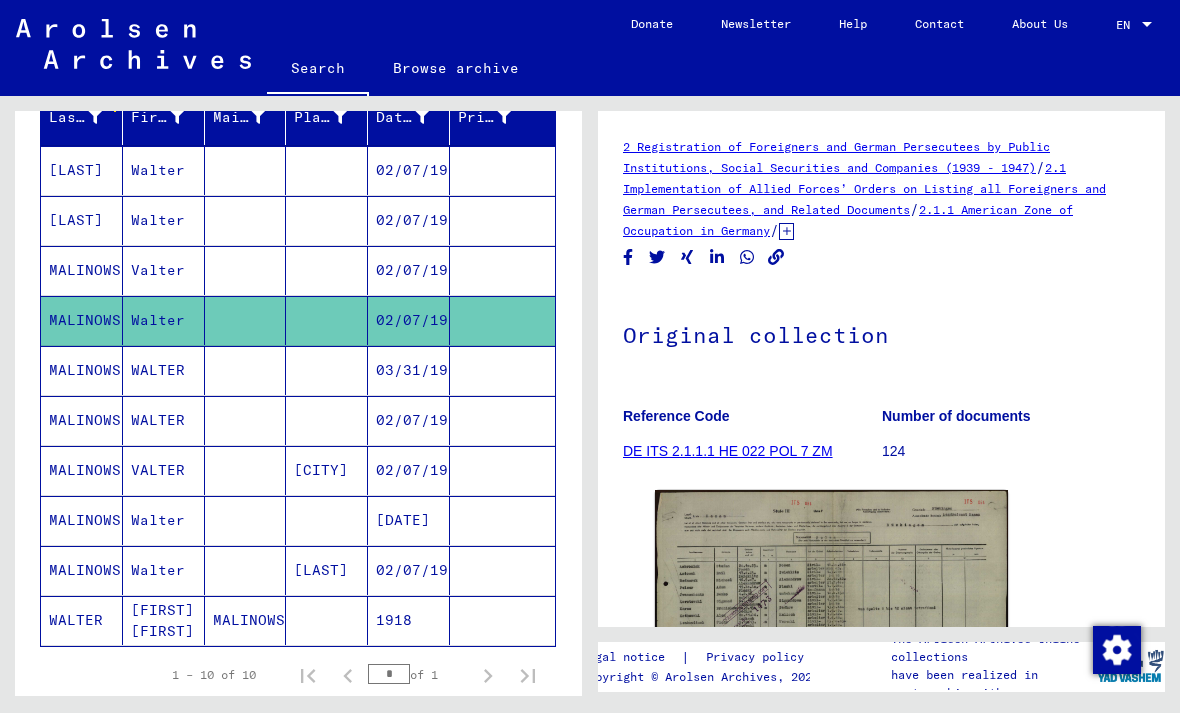 scroll, scrollTop: 242, scrollLeft: 0, axis: vertical 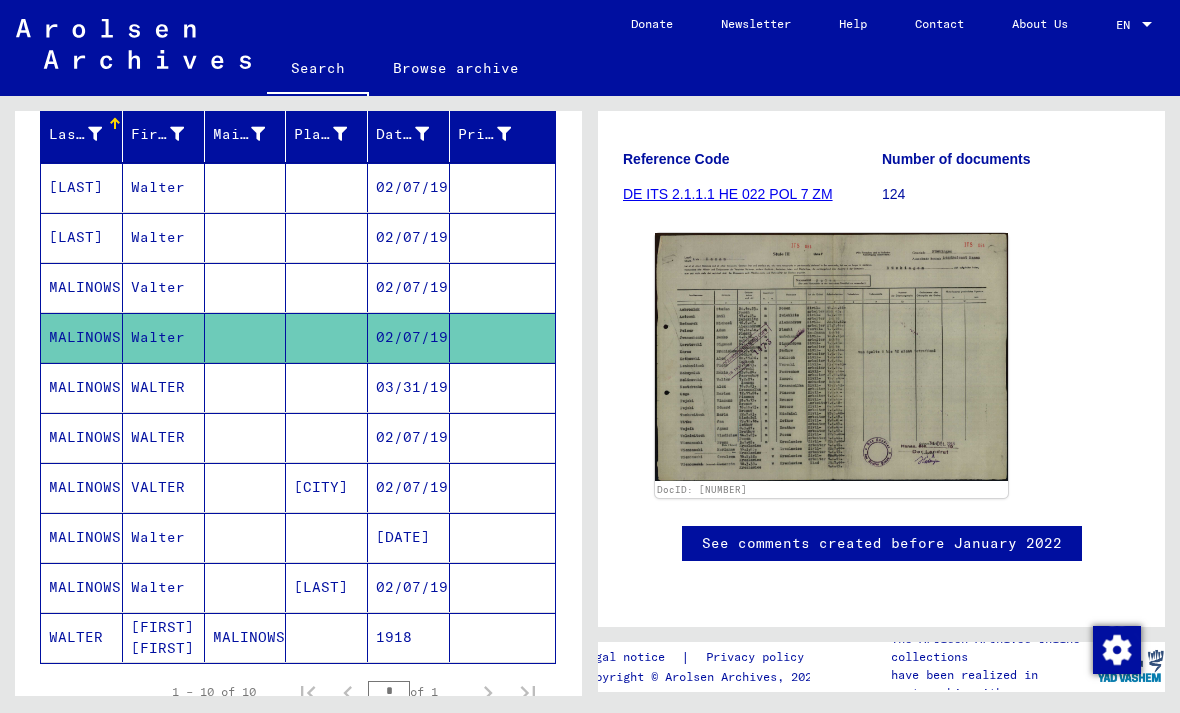 click 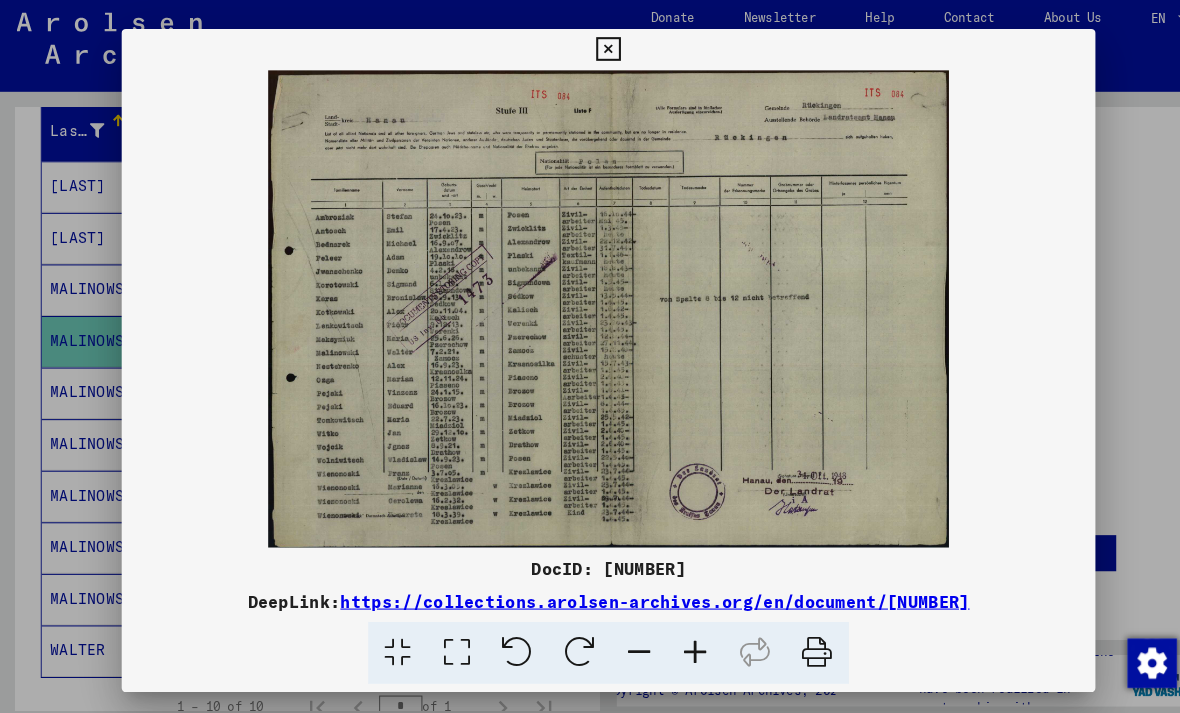 click at bounding box center [589, 55] 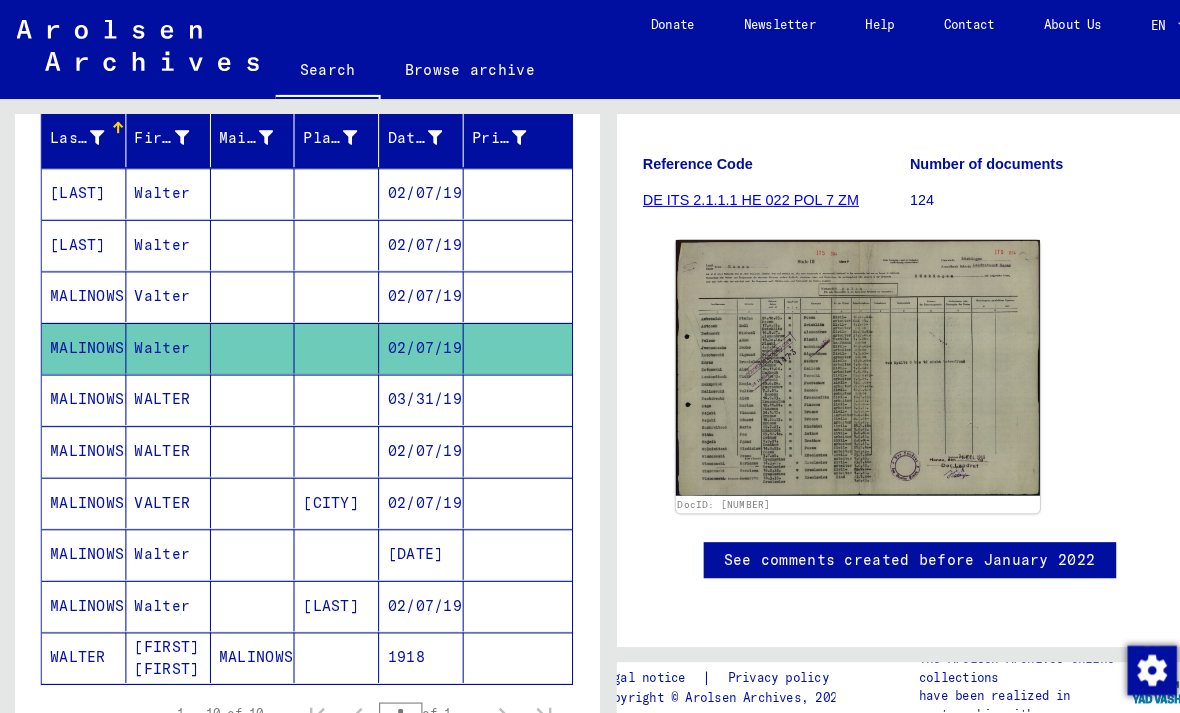 click at bounding box center [502, 437] 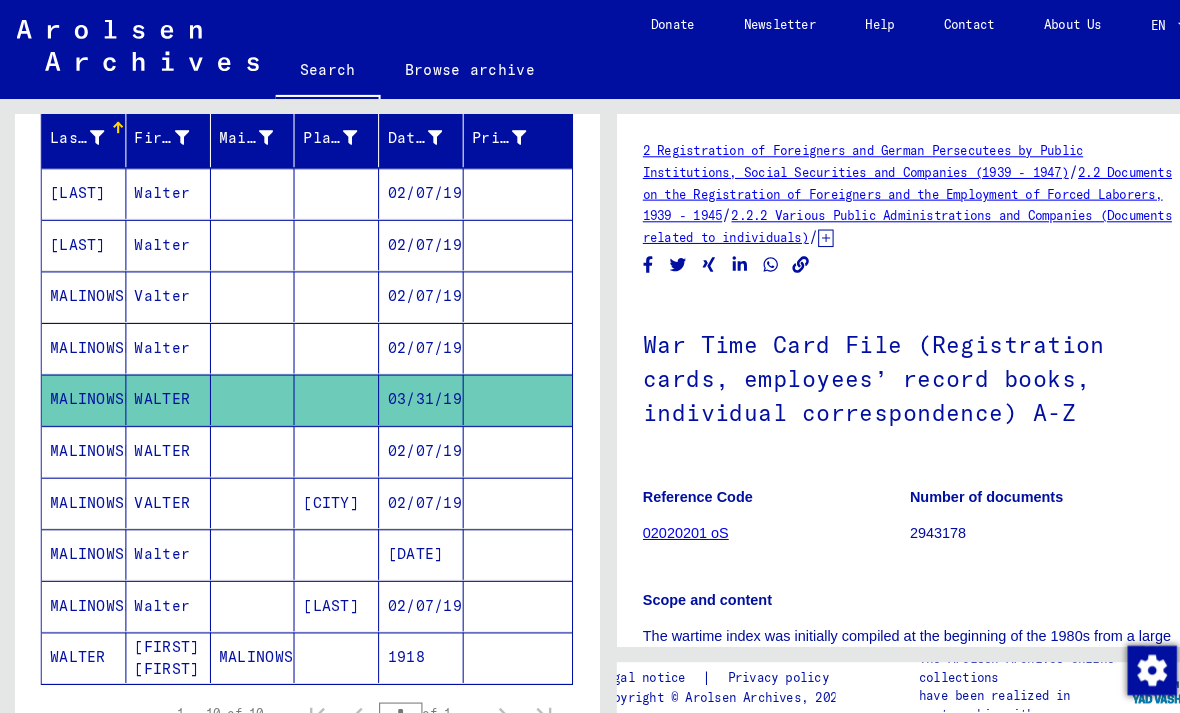 scroll, scrollTop: 0, scrollLeft: 0, axis: both 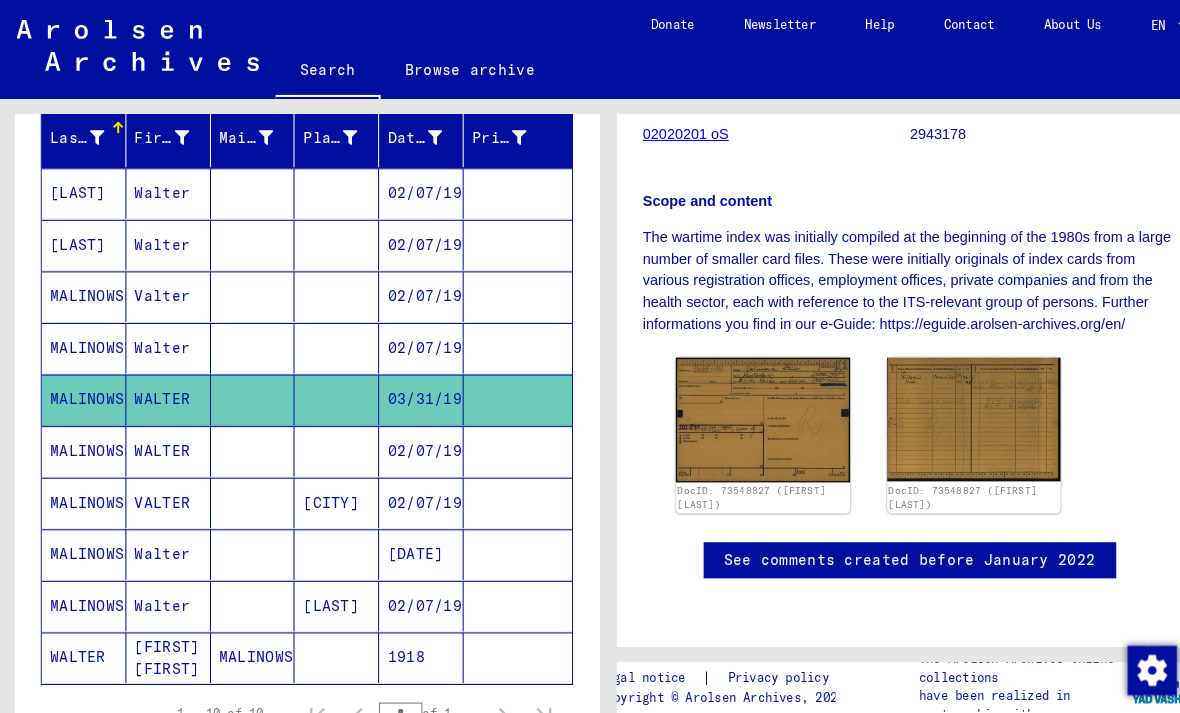 click 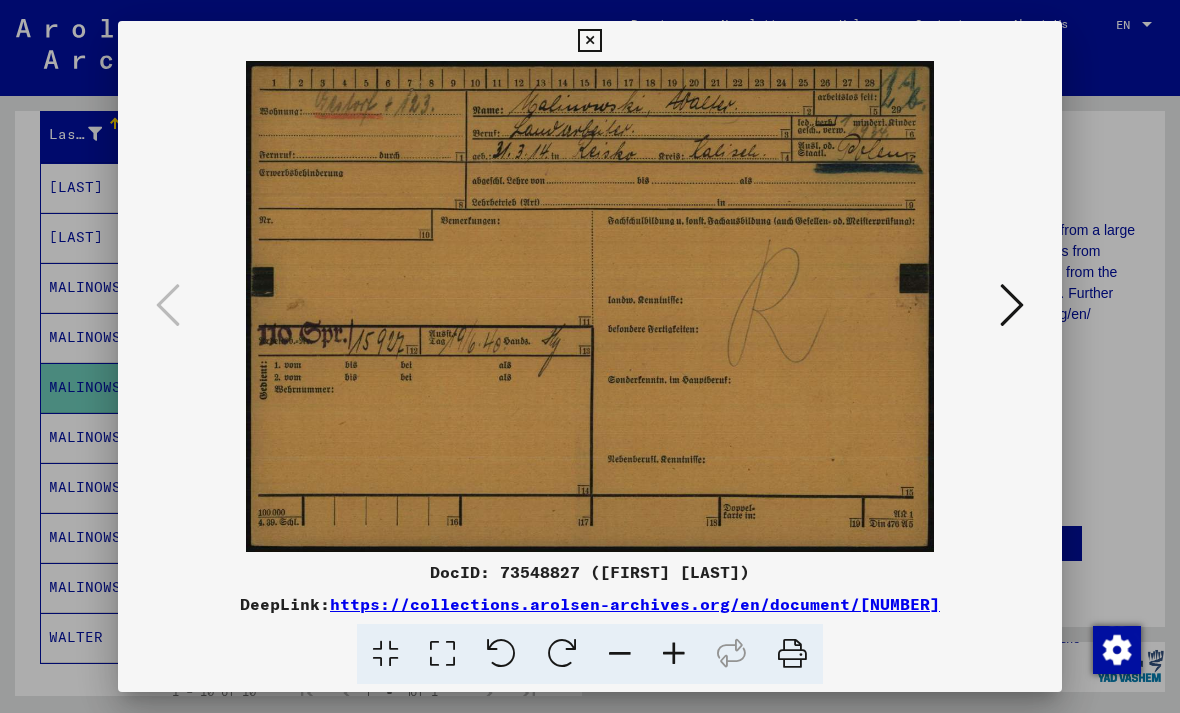 click at bounding box center [589, 41] 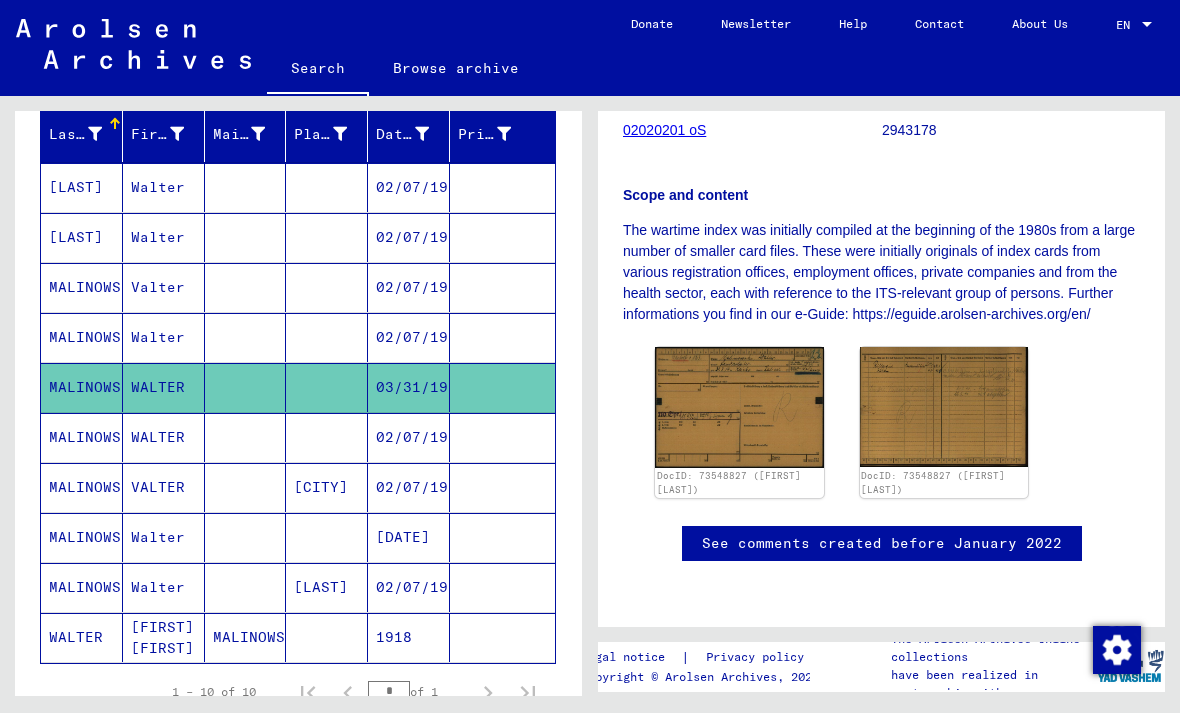 click at bounding box center [502, 487] 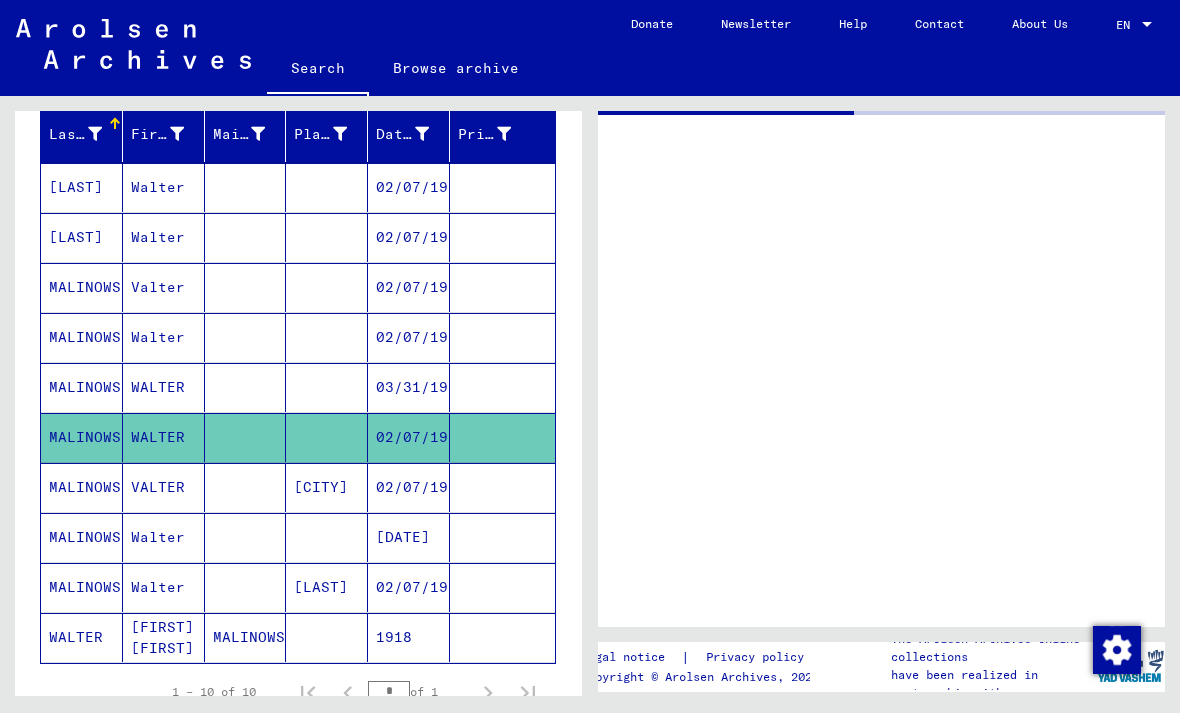 scroll, scrollTop: 0, scrollLeft: 0, axis: both 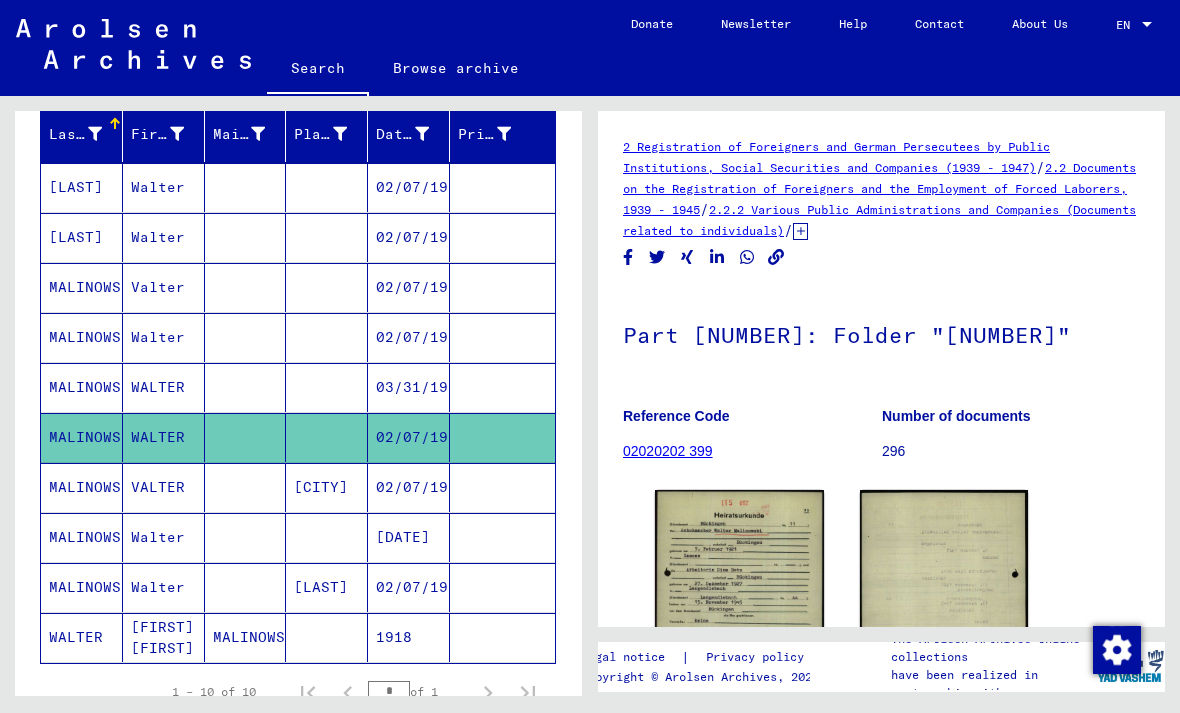 click 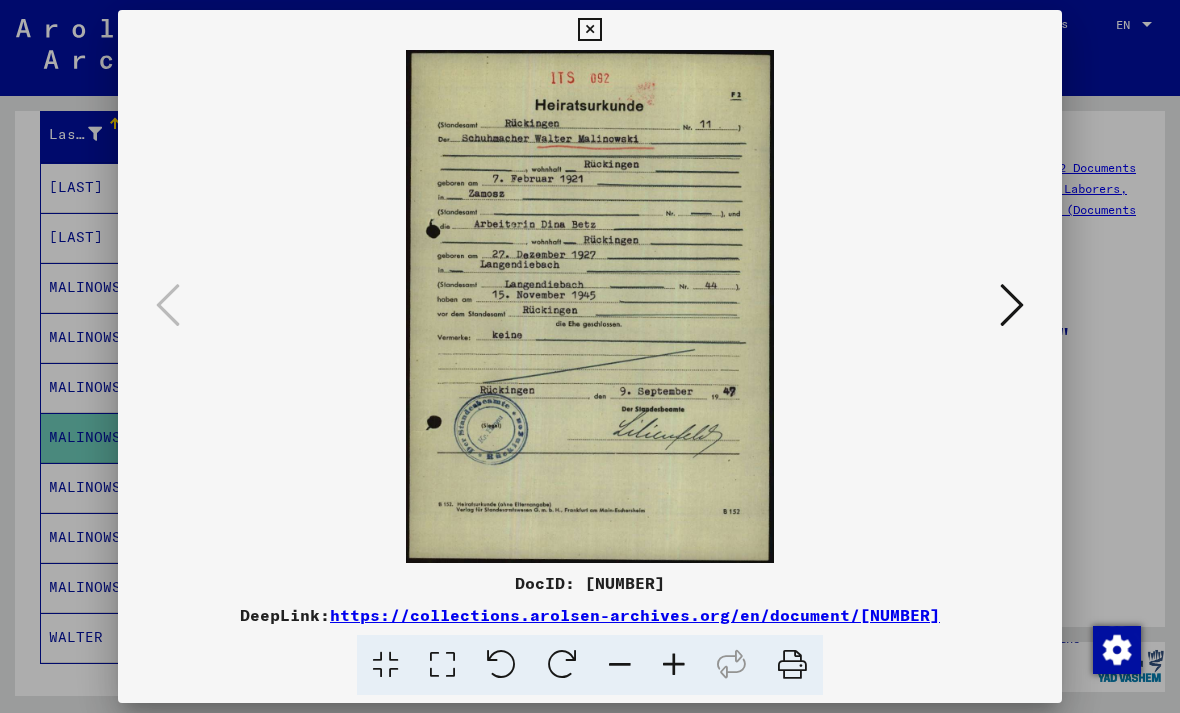 click at bounding box center (589, 30) 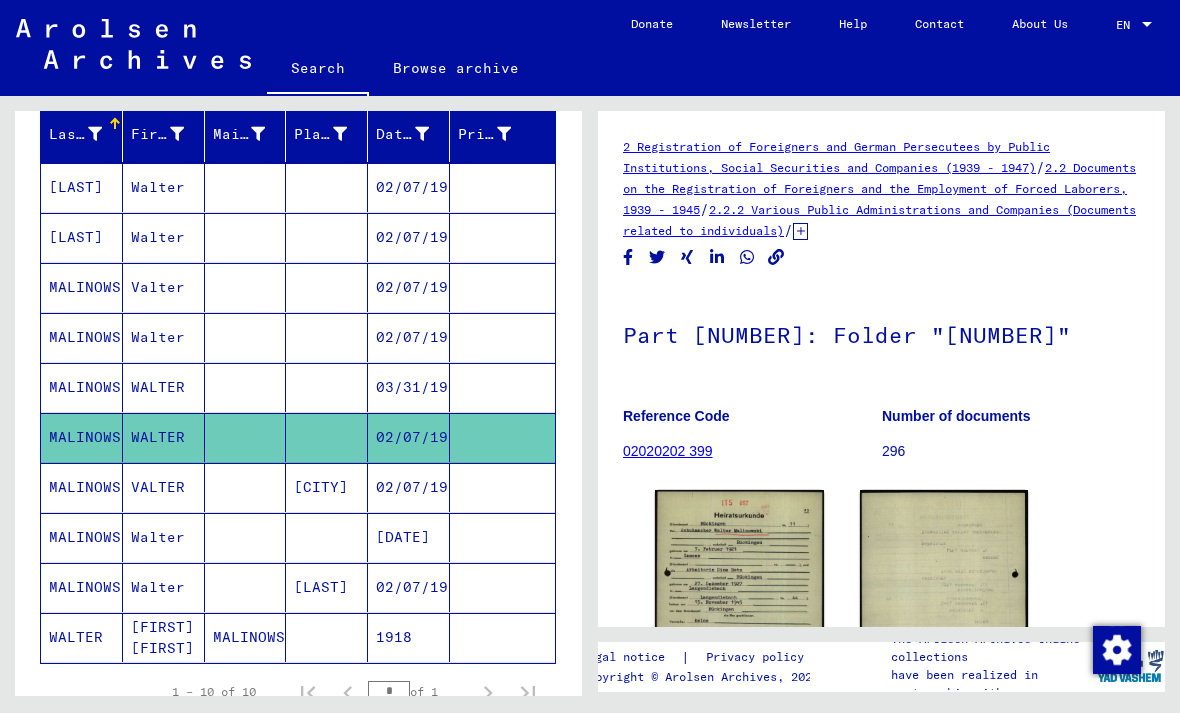 click at bounding box center (502, 537) 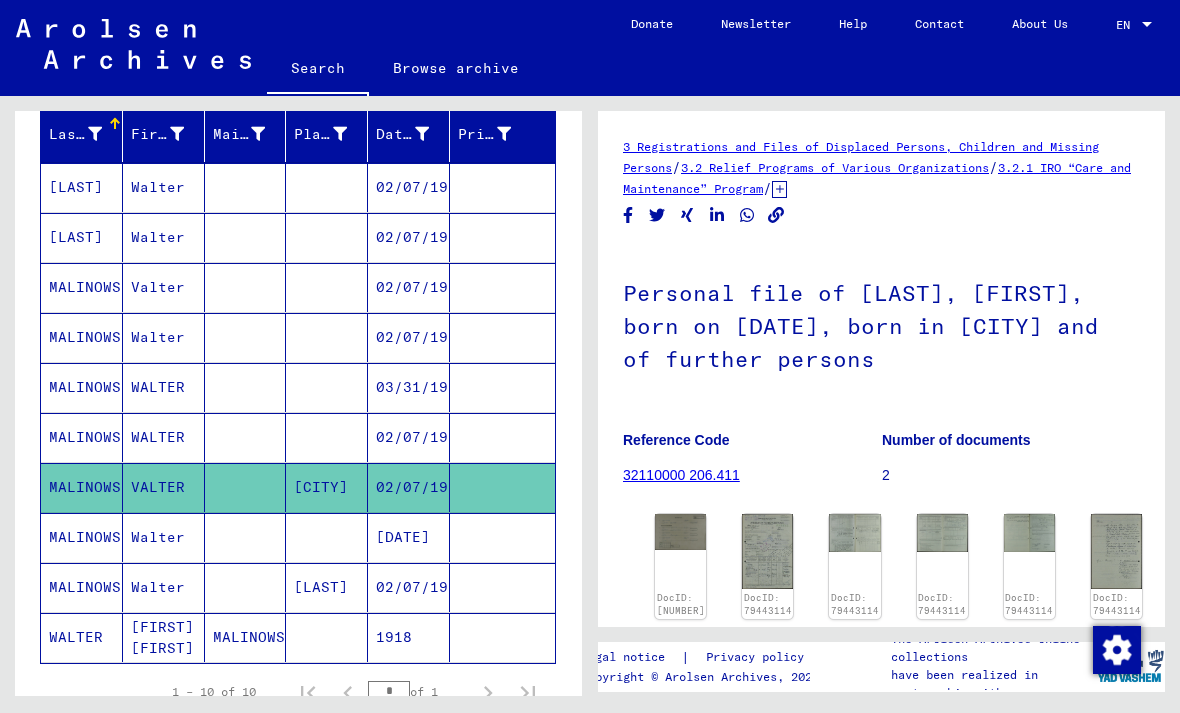 scroll, scrollTop: 0, scrollLeft: 0, axis: both 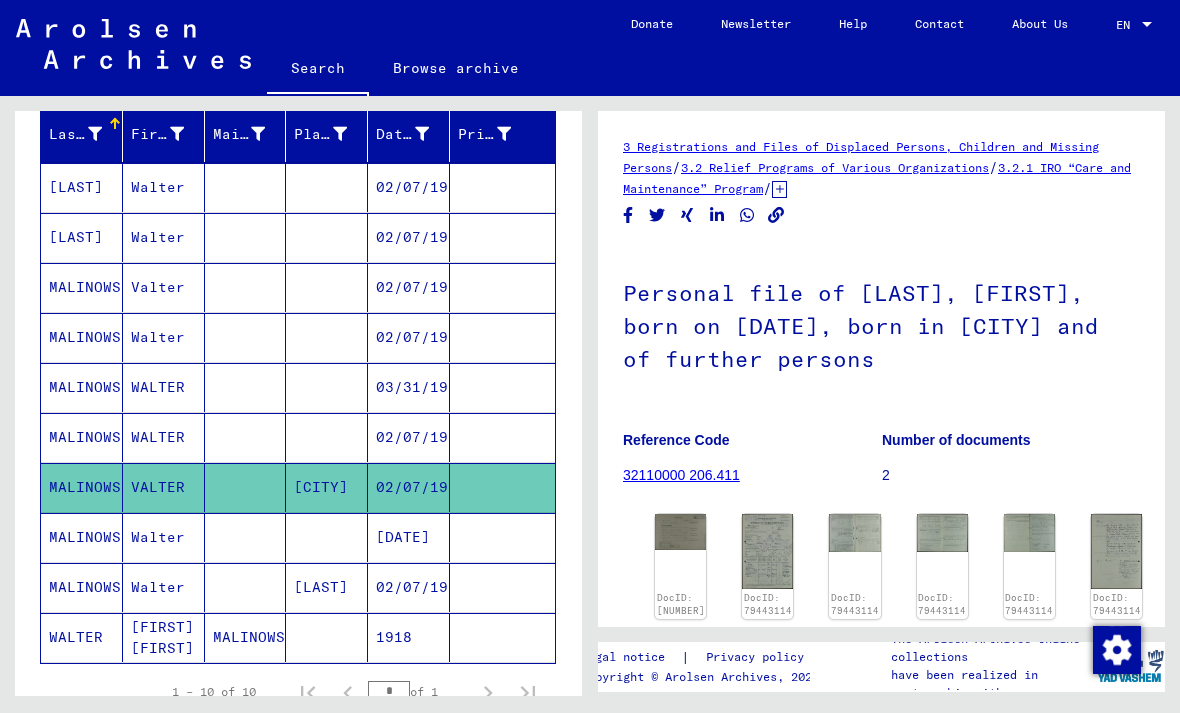 click at bounding box center [502, 587] 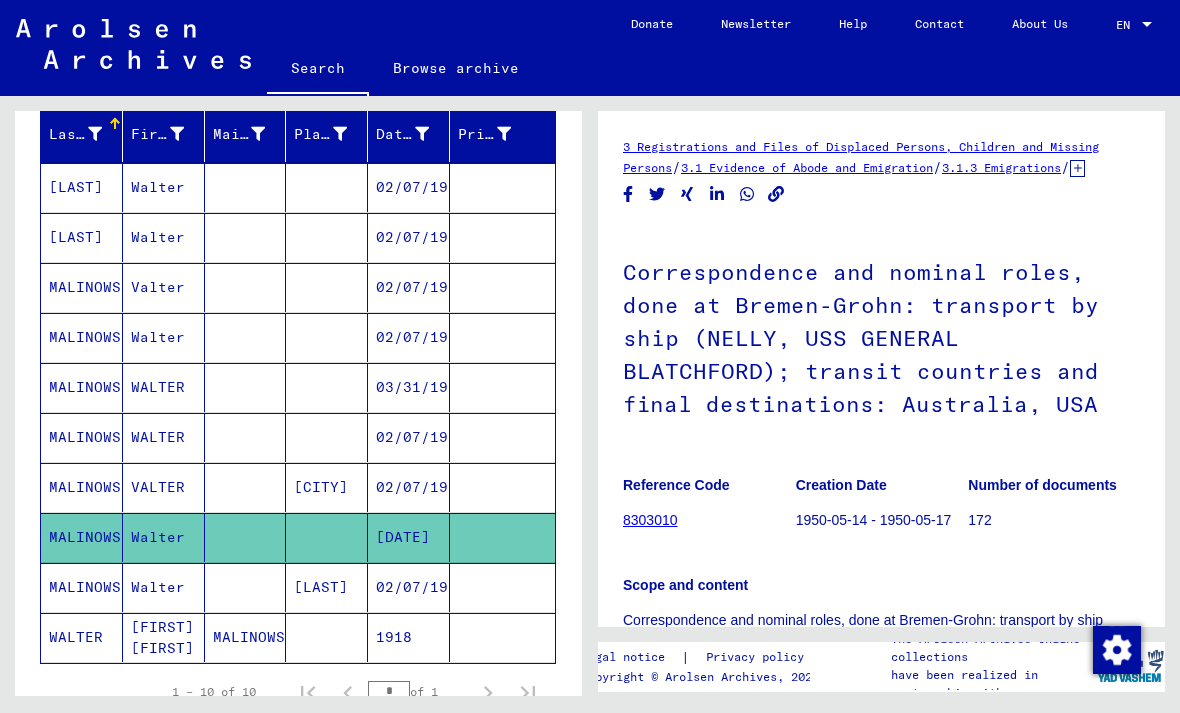 scroll, scrollTop: 0, scrollLeft: 0, axis: both 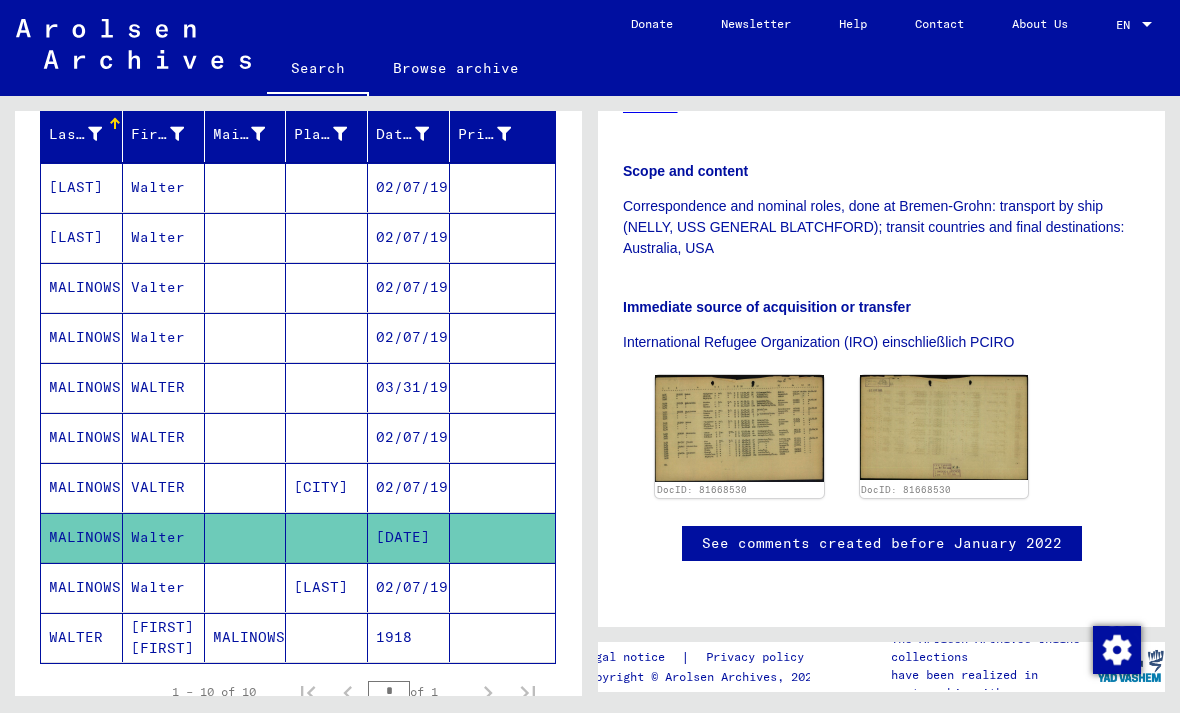 click 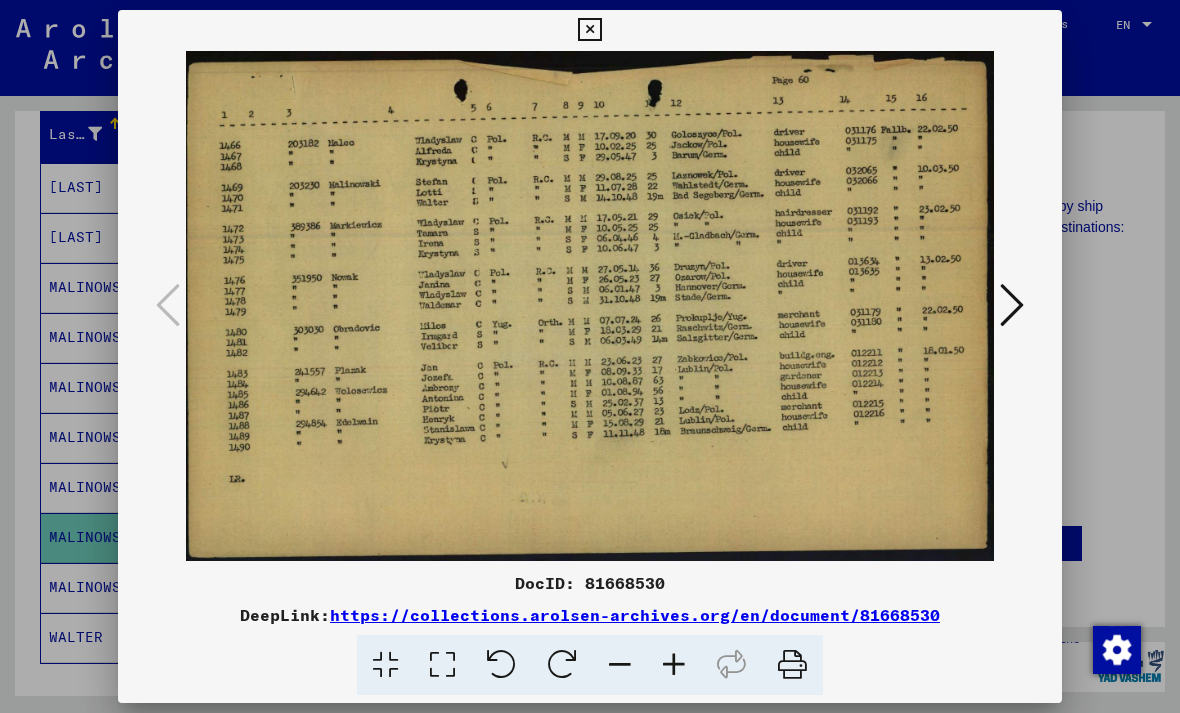click at bounding box center [589, 30] 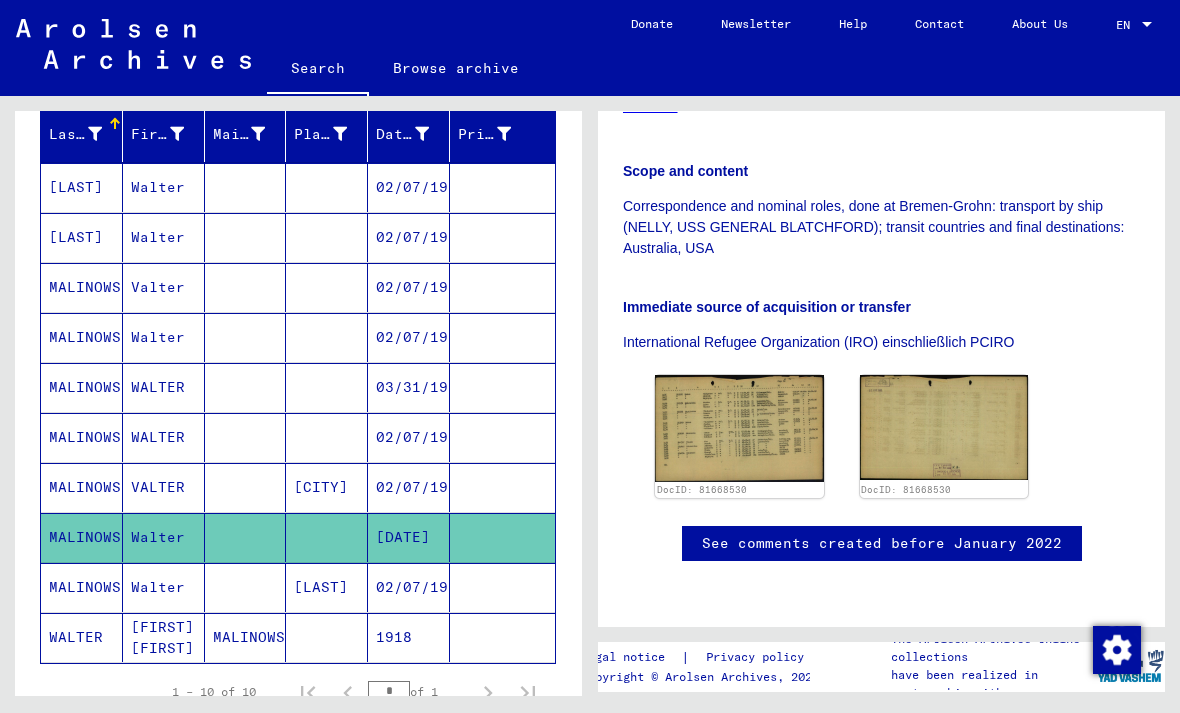 click at bounding box center [502, 637] 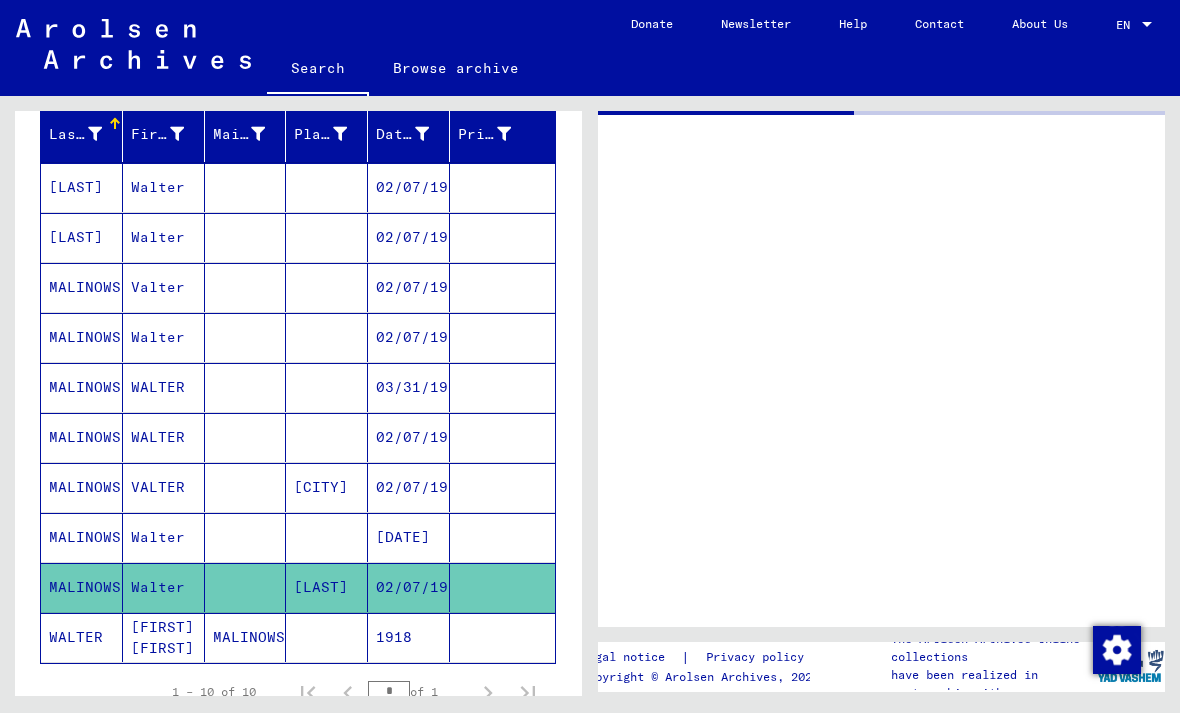 scroll, scrollTop: 0, scrollLeft: 0, axis: both 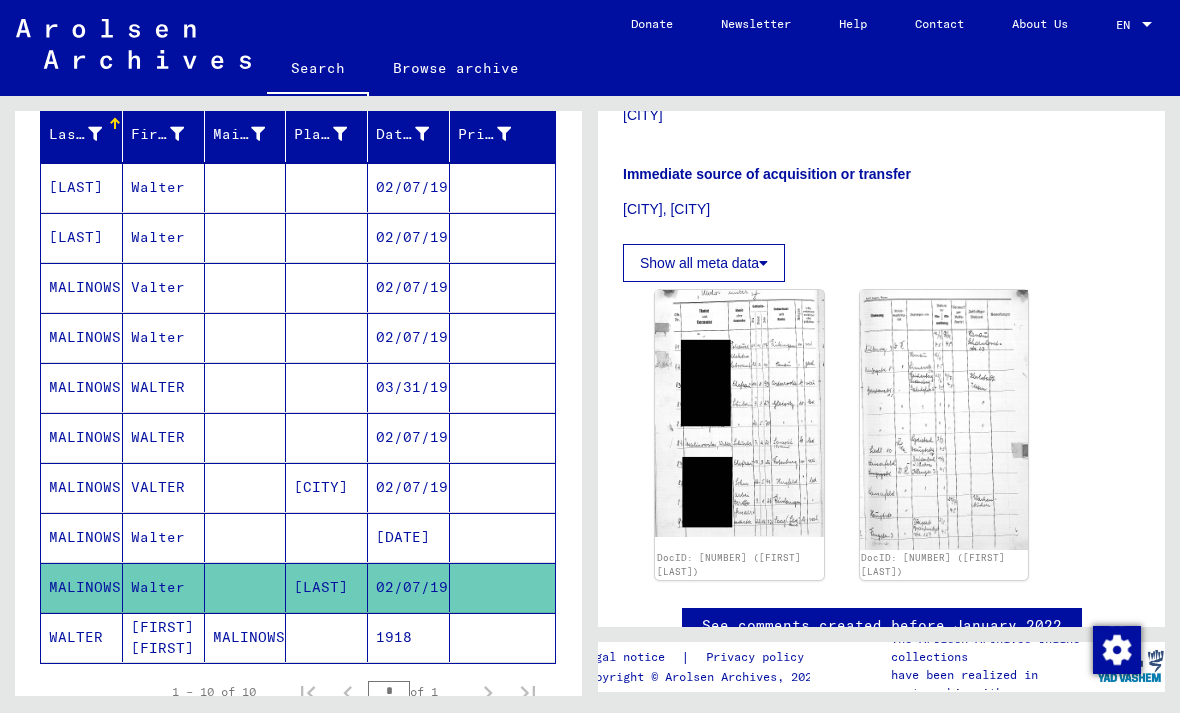 click 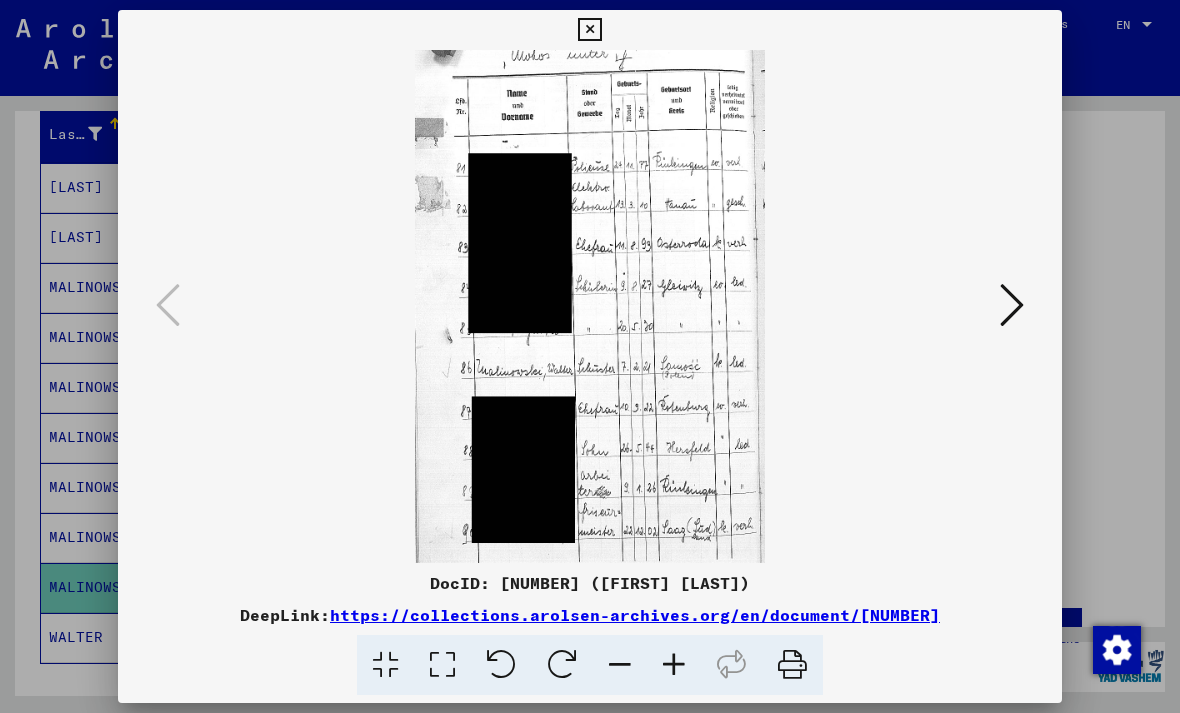 click at bounding box center [589, 30] 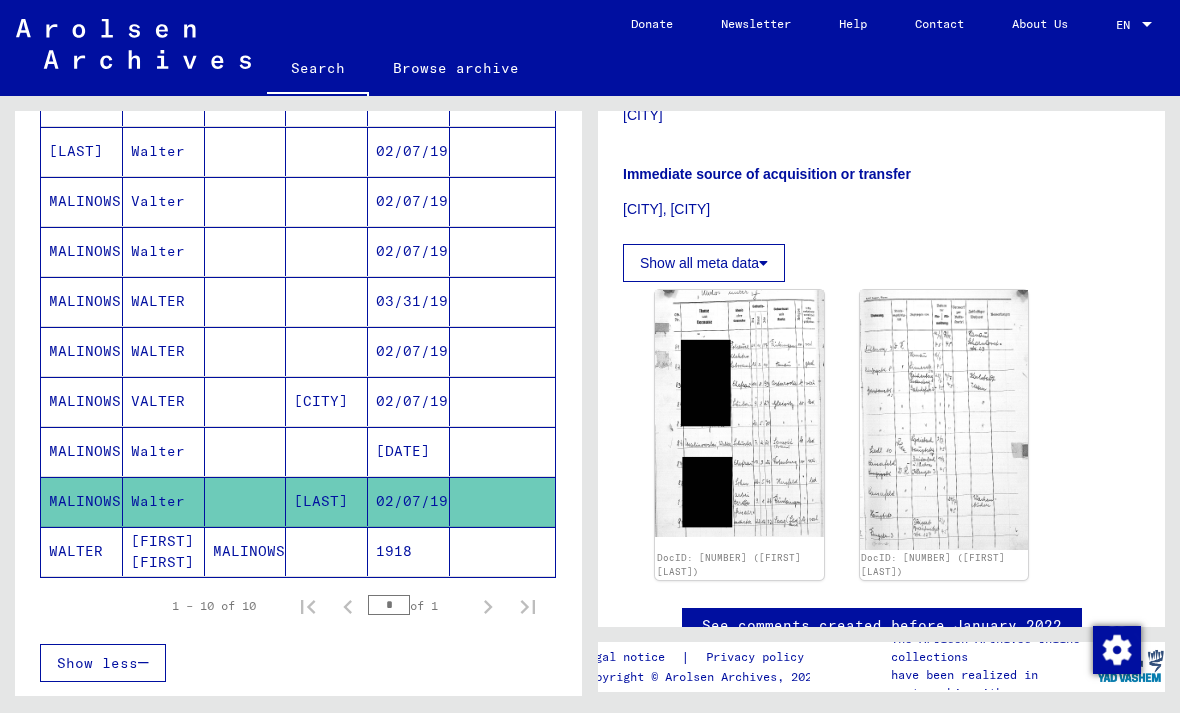 scroll, scrollTop: 353, scrollLeft: 0, axis: vertical 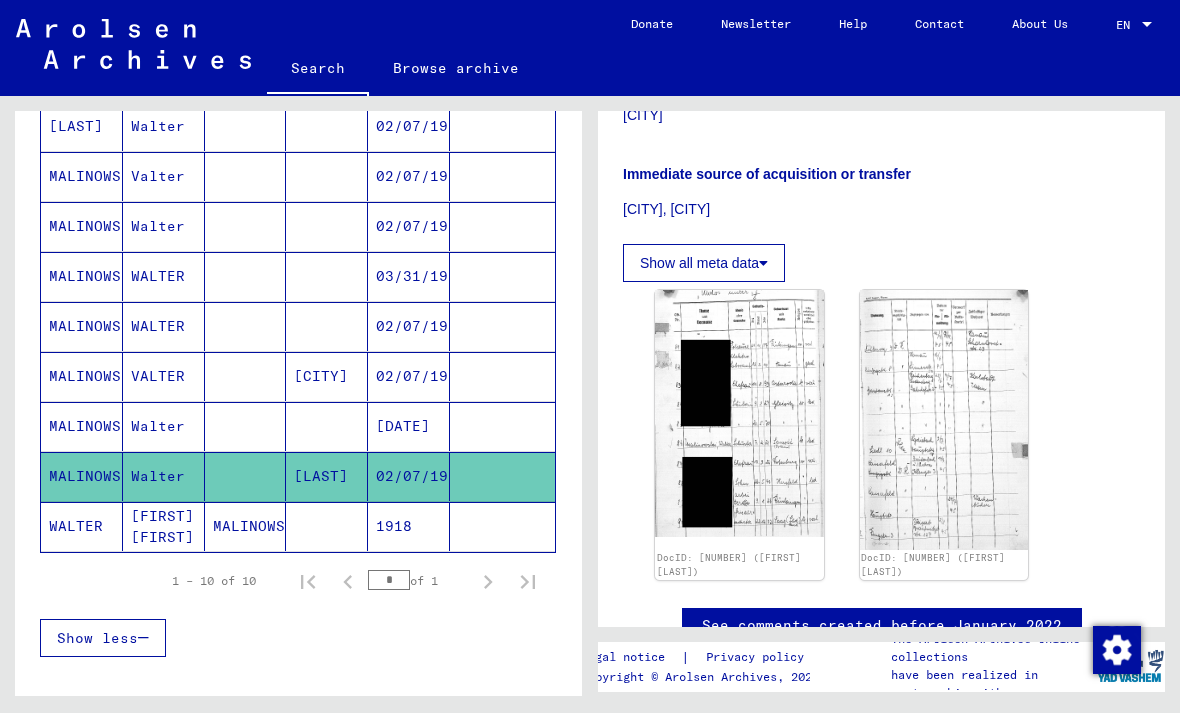 click 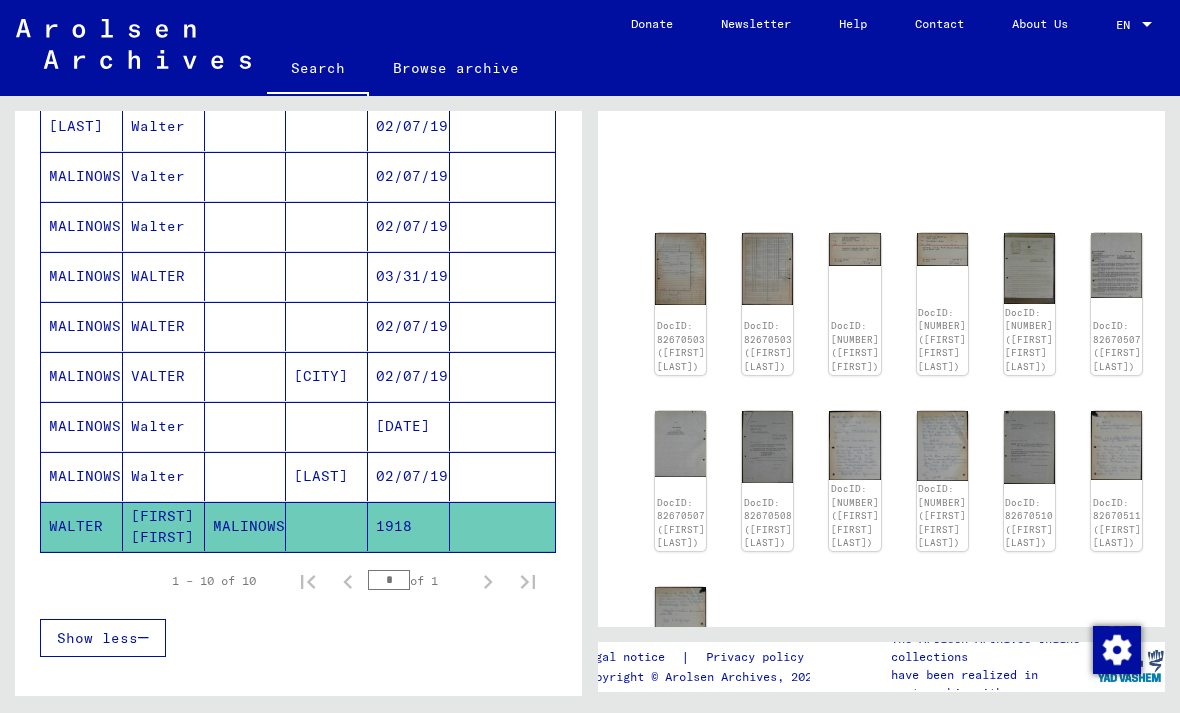 scroll, scrollTop: 124, scrollLeft: 0, axis: vertical 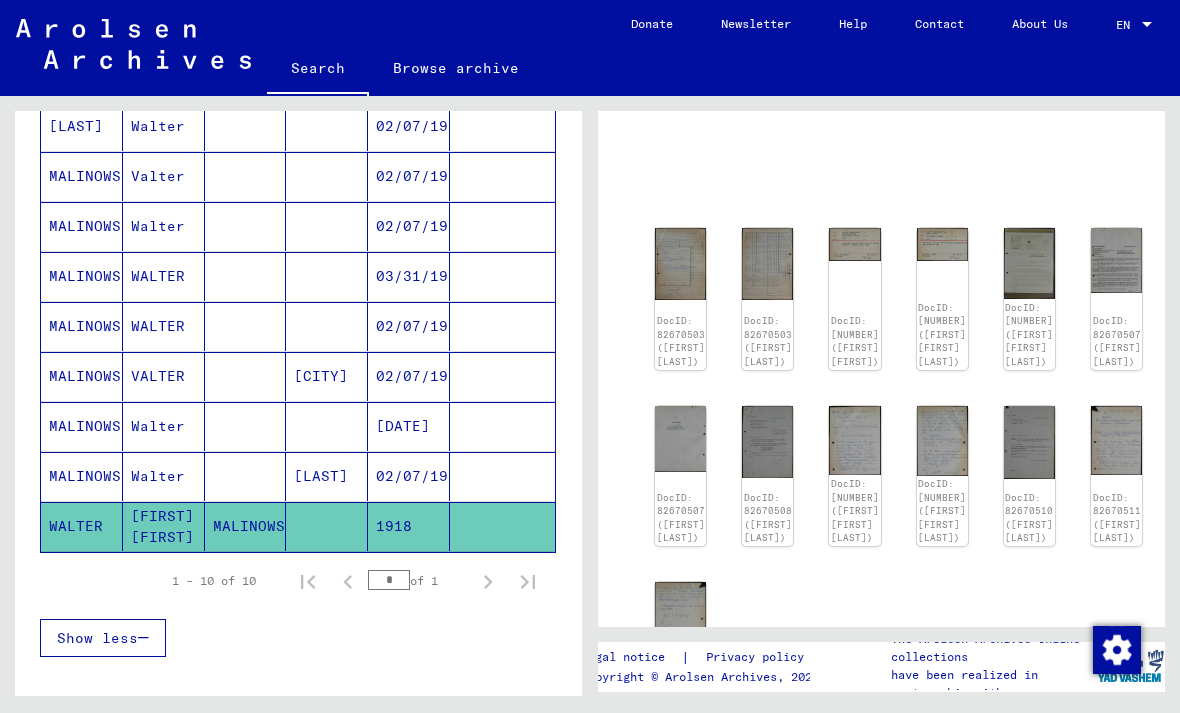 click on "DocID: 82670503 ([FIRST] [LAST])" 